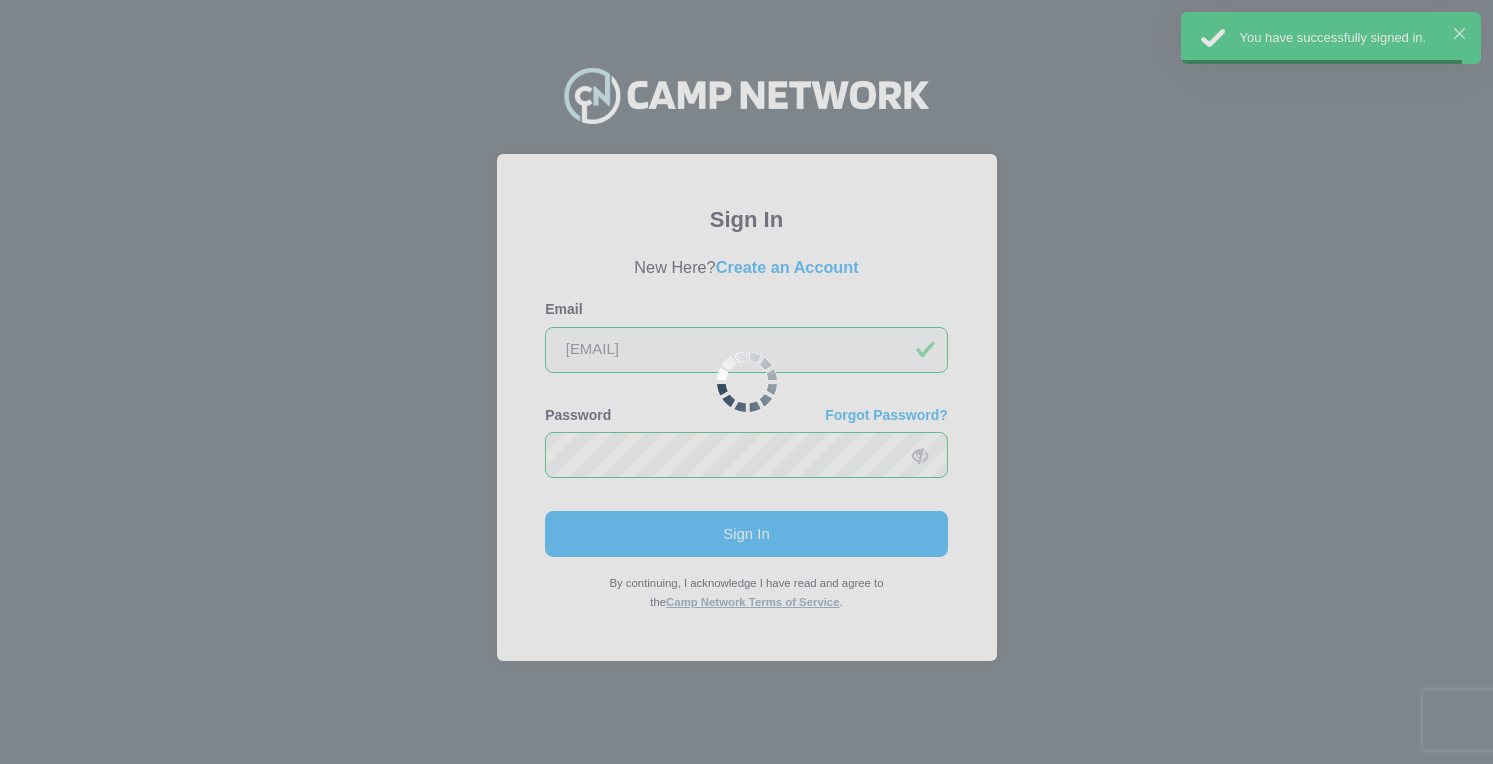 scroll, scrollTop: 0, scrollLeft: 0, axis: both 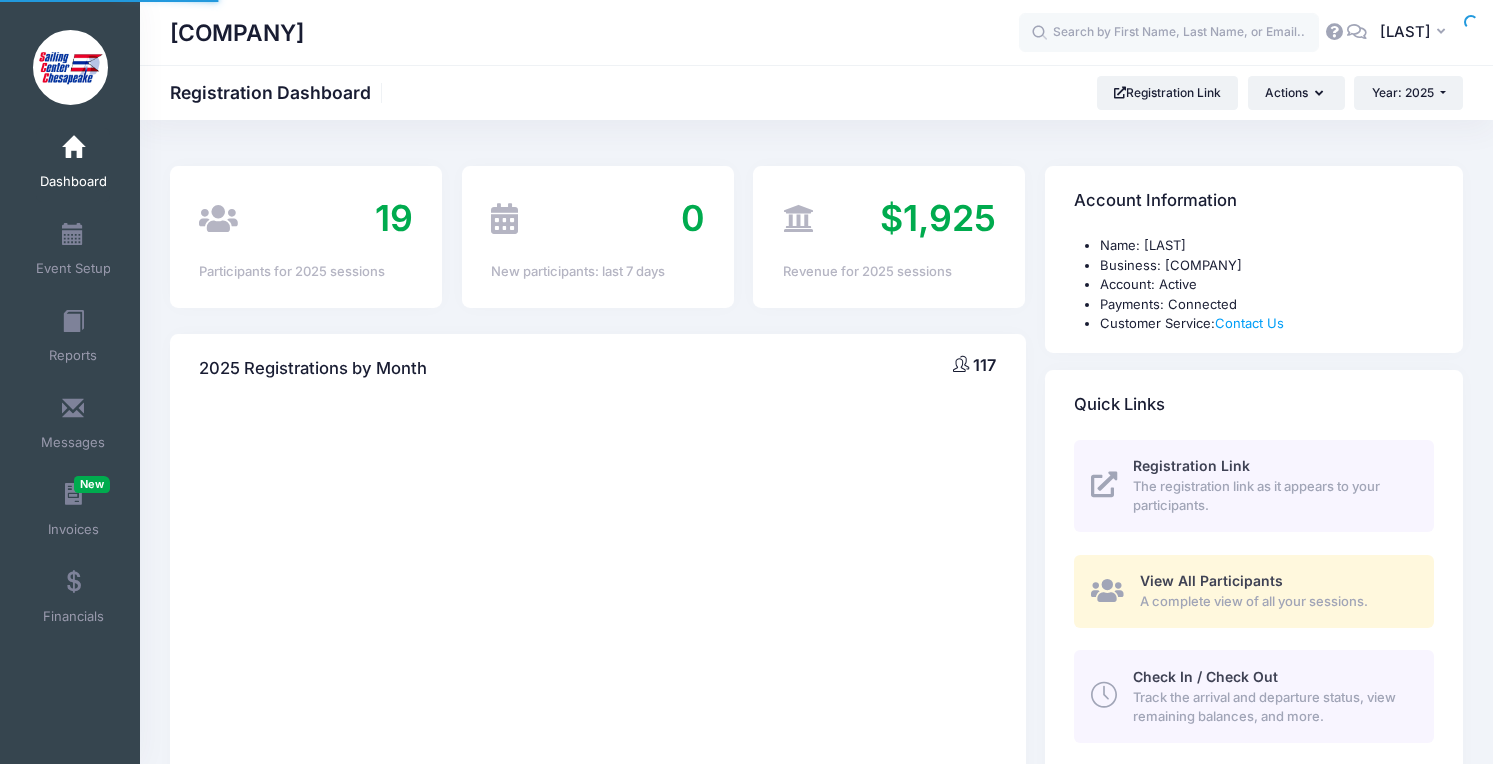 select 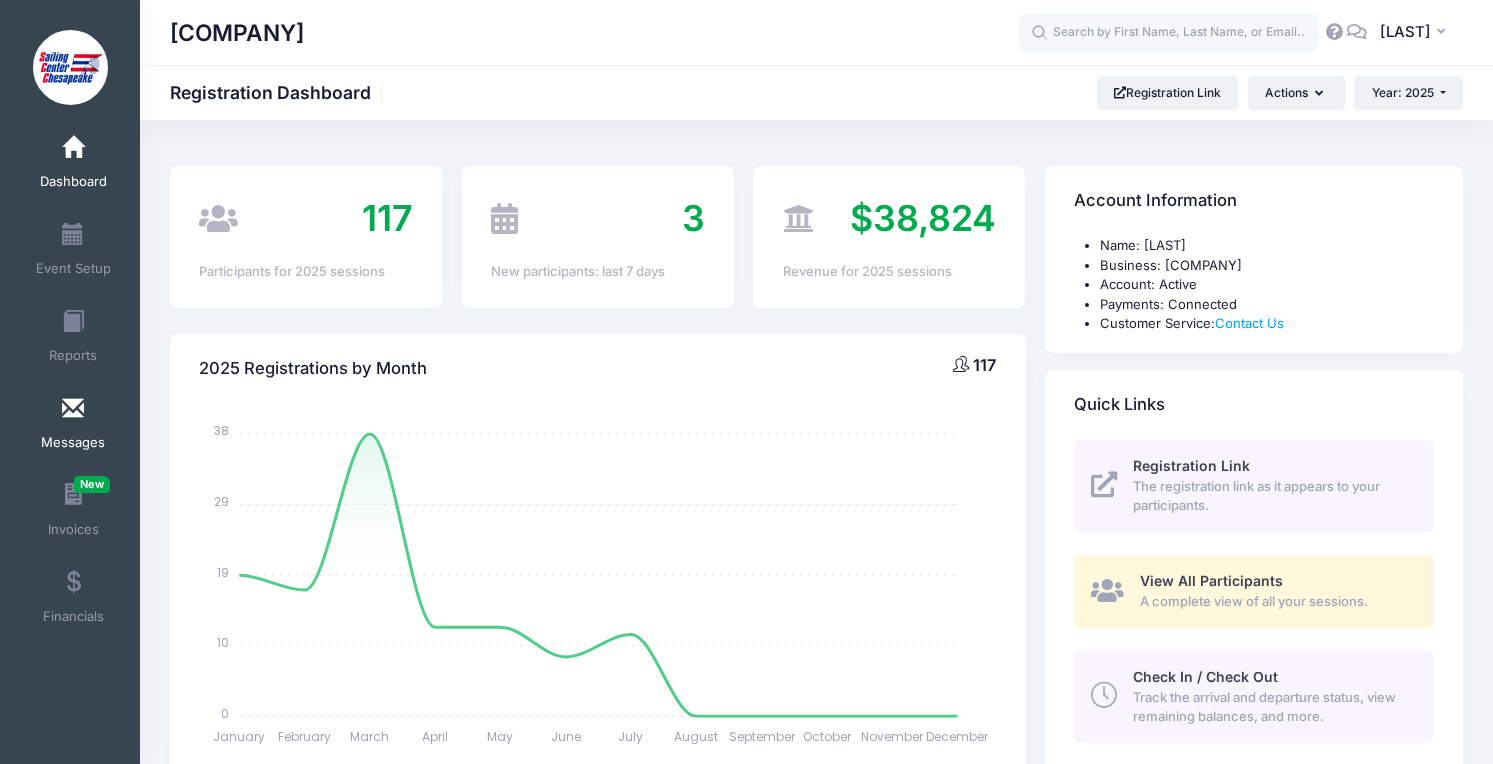 click at bounding box center (73, 409) 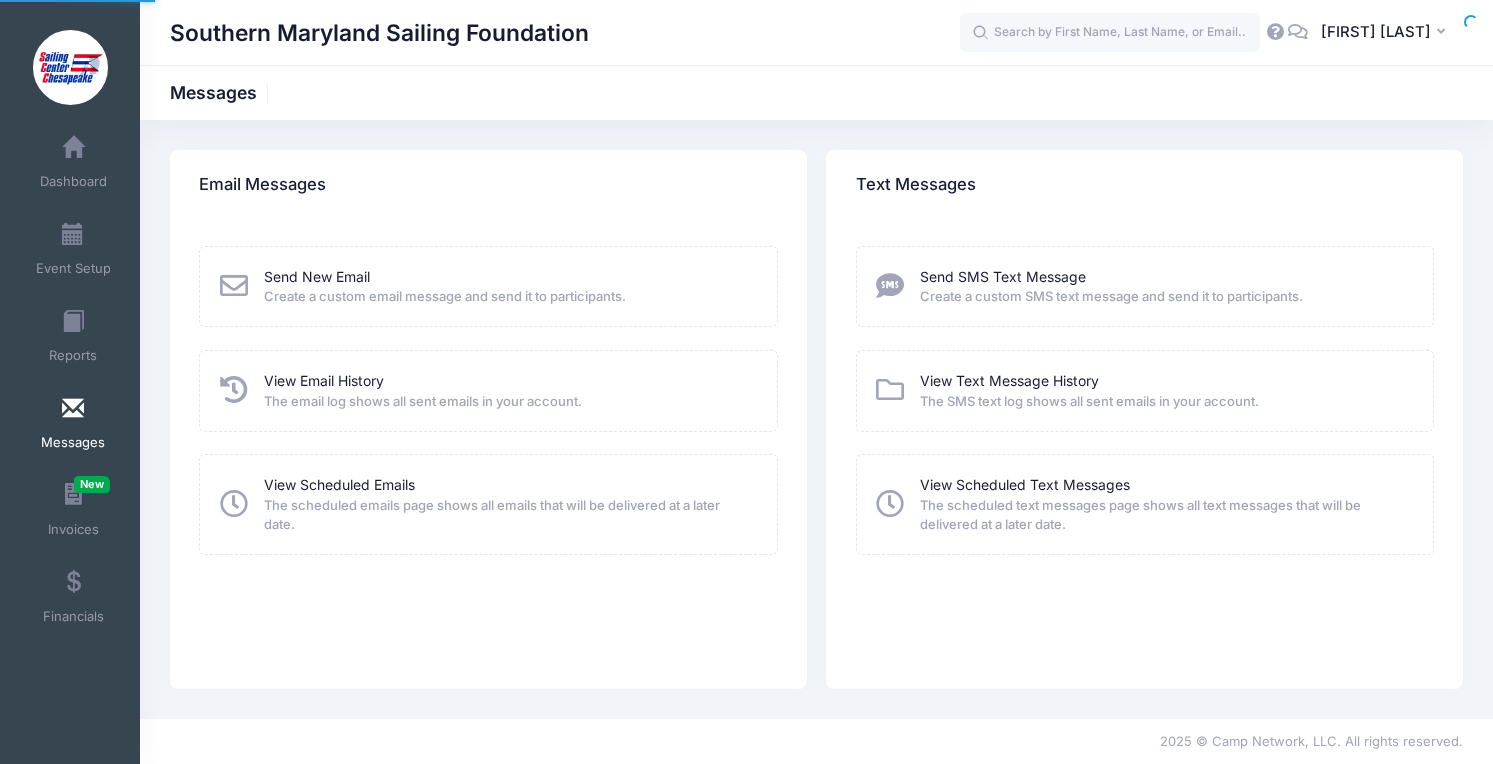 scroll, scrollTop: 0, scrollLeft: 0, axis: both 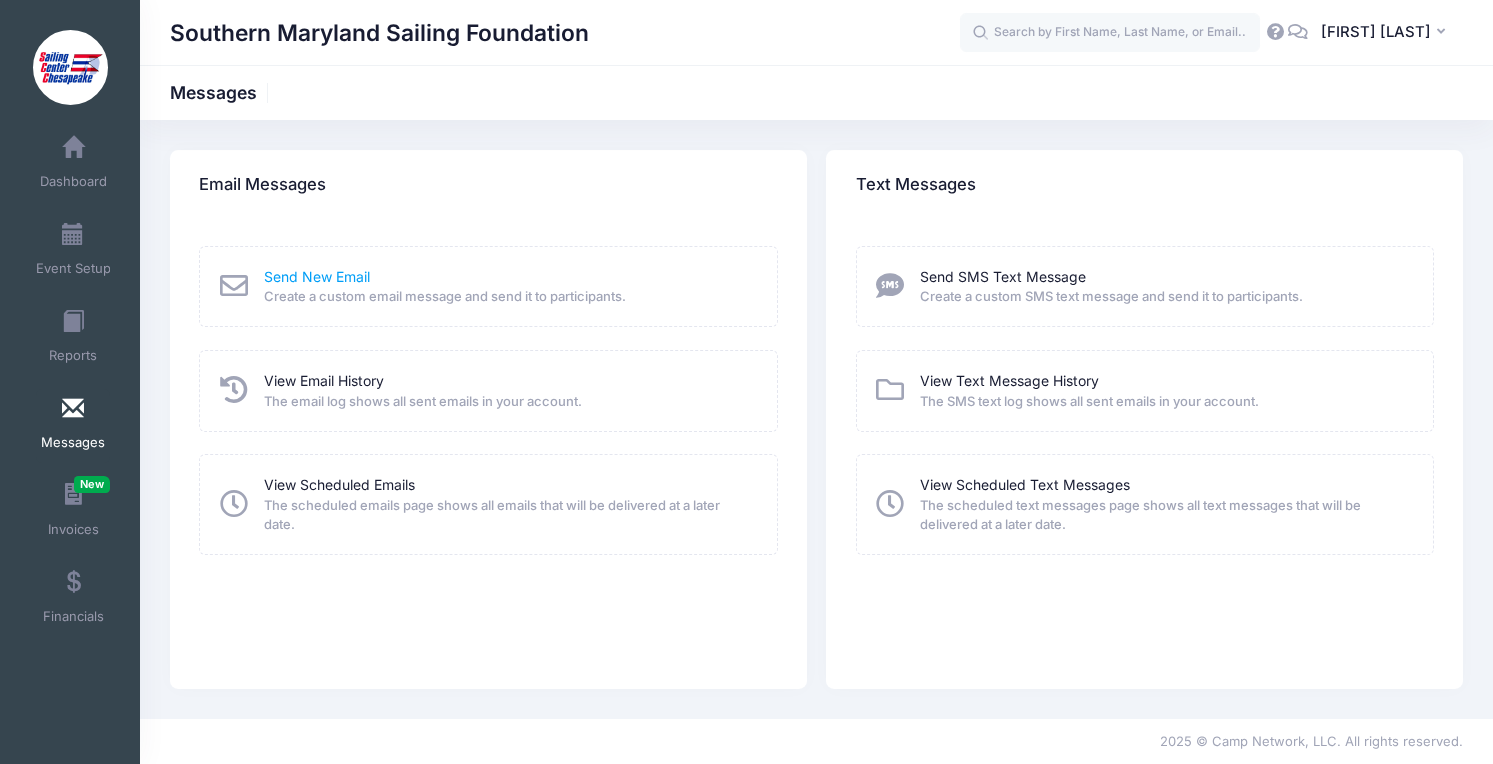 click on "Send New Email" at bounding box center [317, 276] 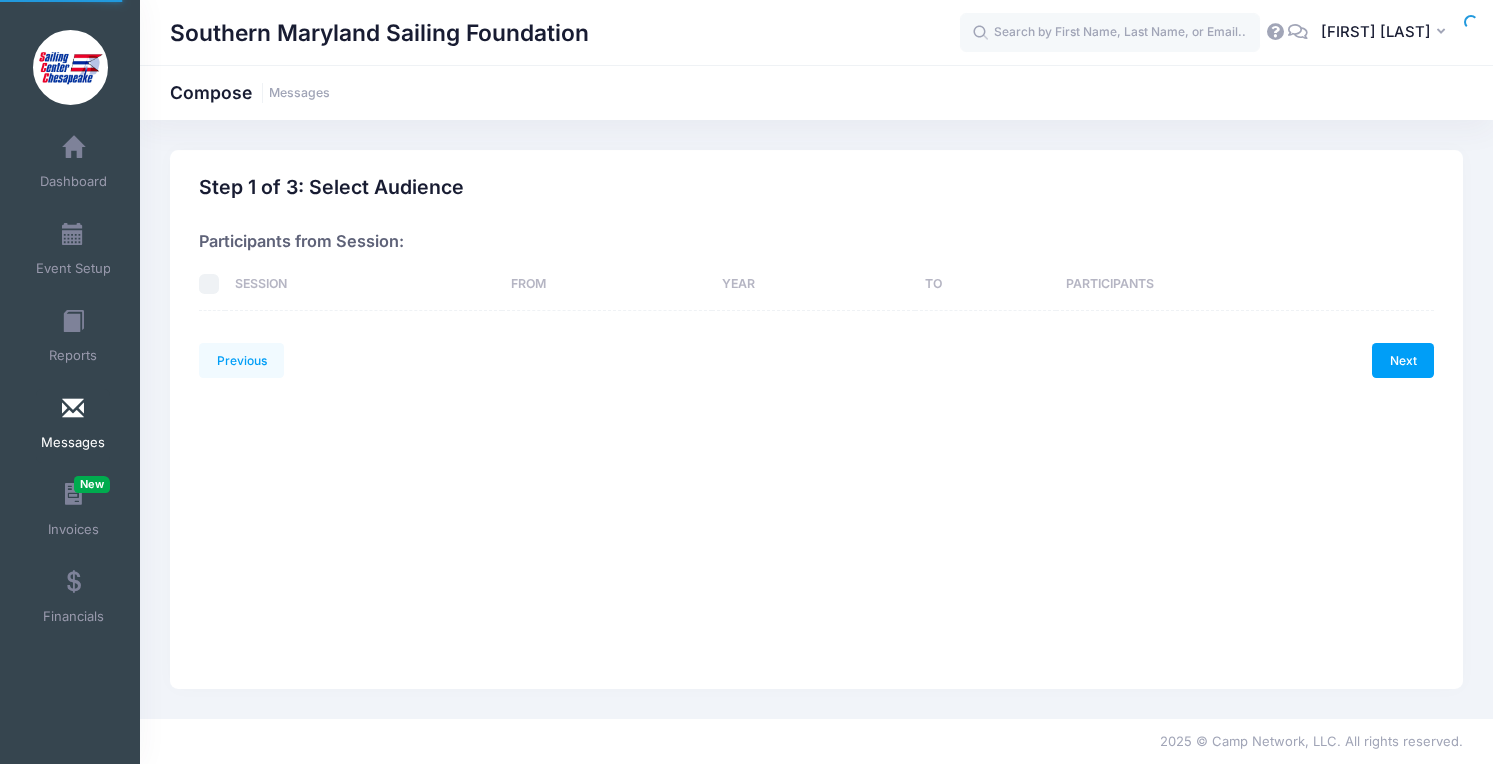 scroll, scrollTop: 0, scrollLeft: 0, axis: both 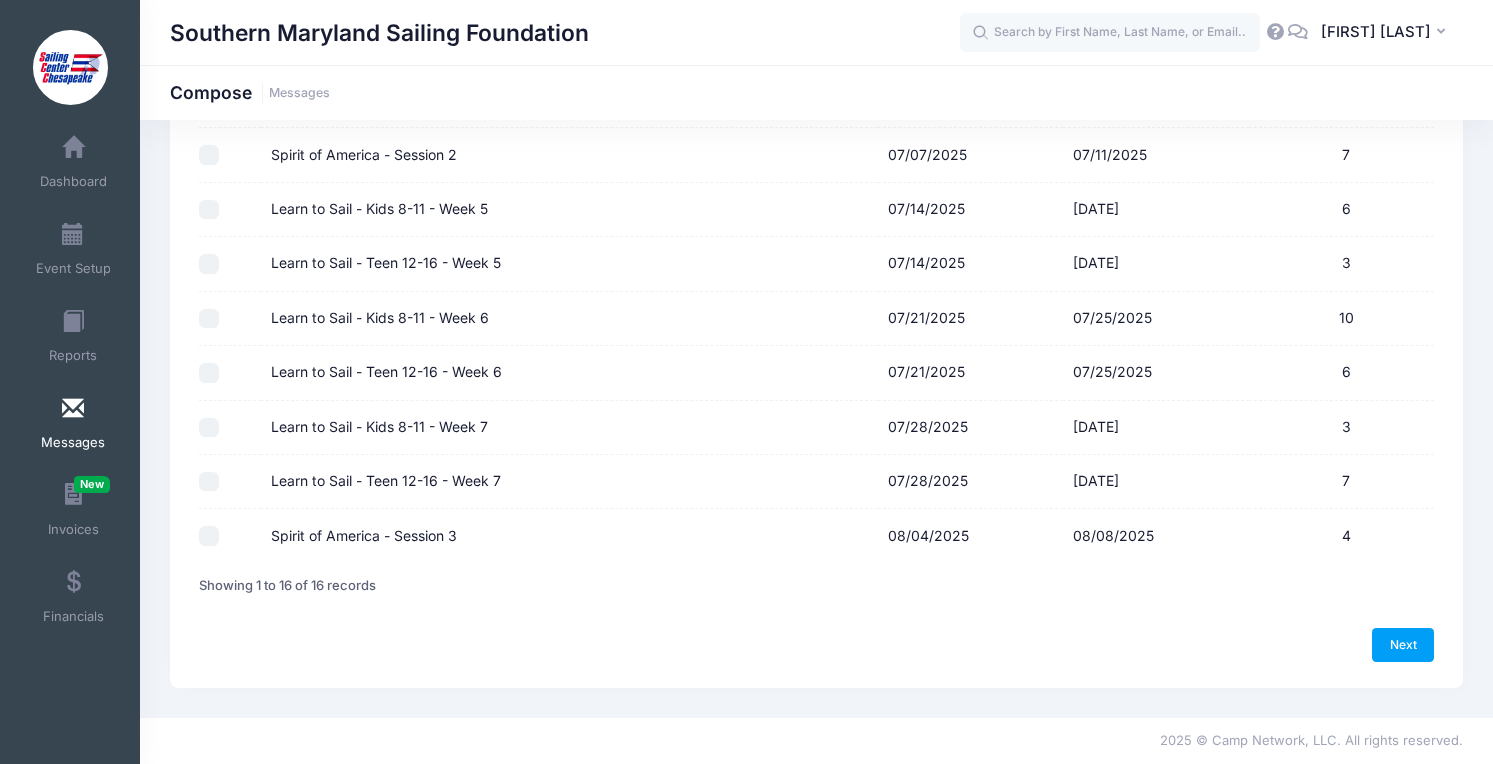 click on "Spirit of America - Session 3" at bounding box center (209, 536) 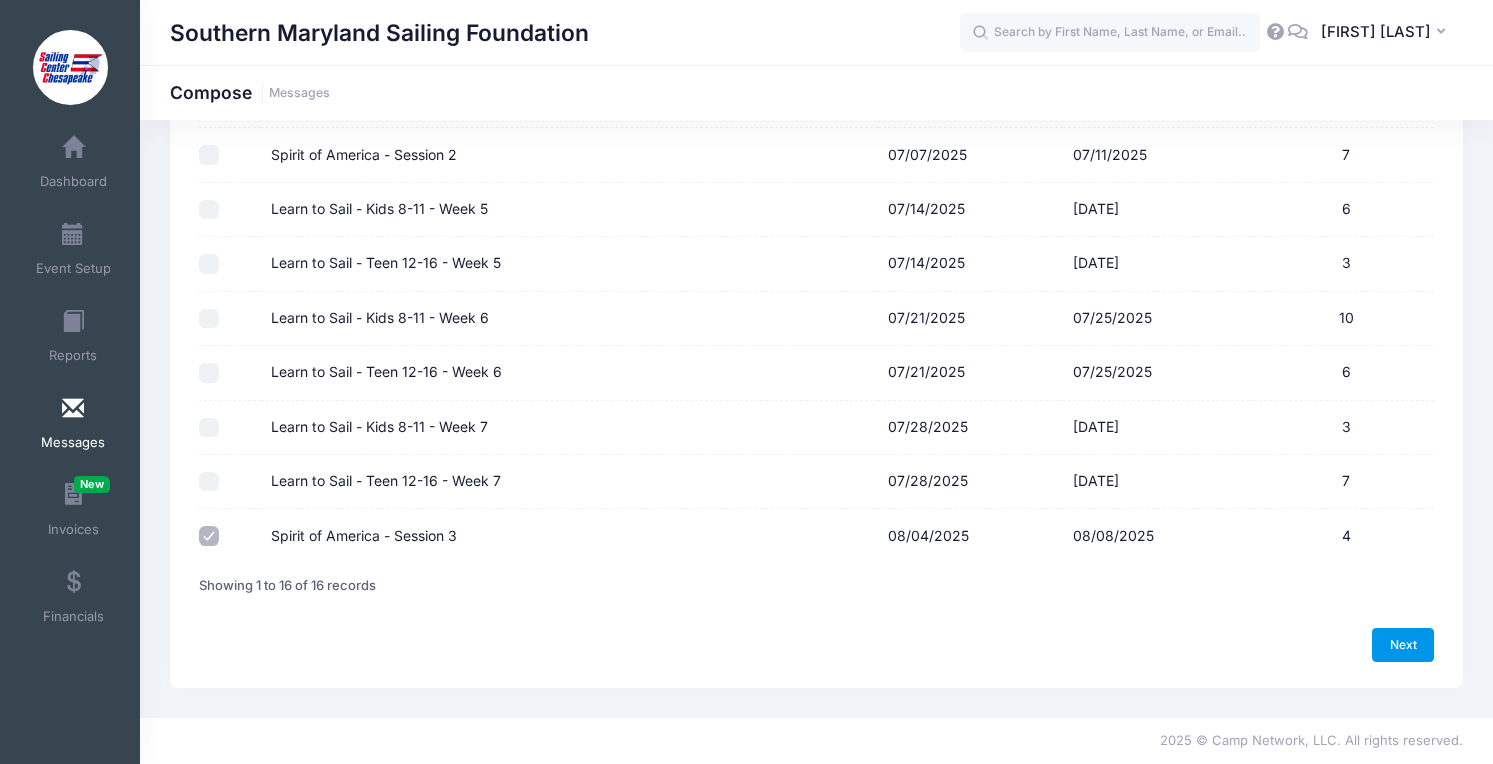 click on "Next" at bounding box center [1403, 645] 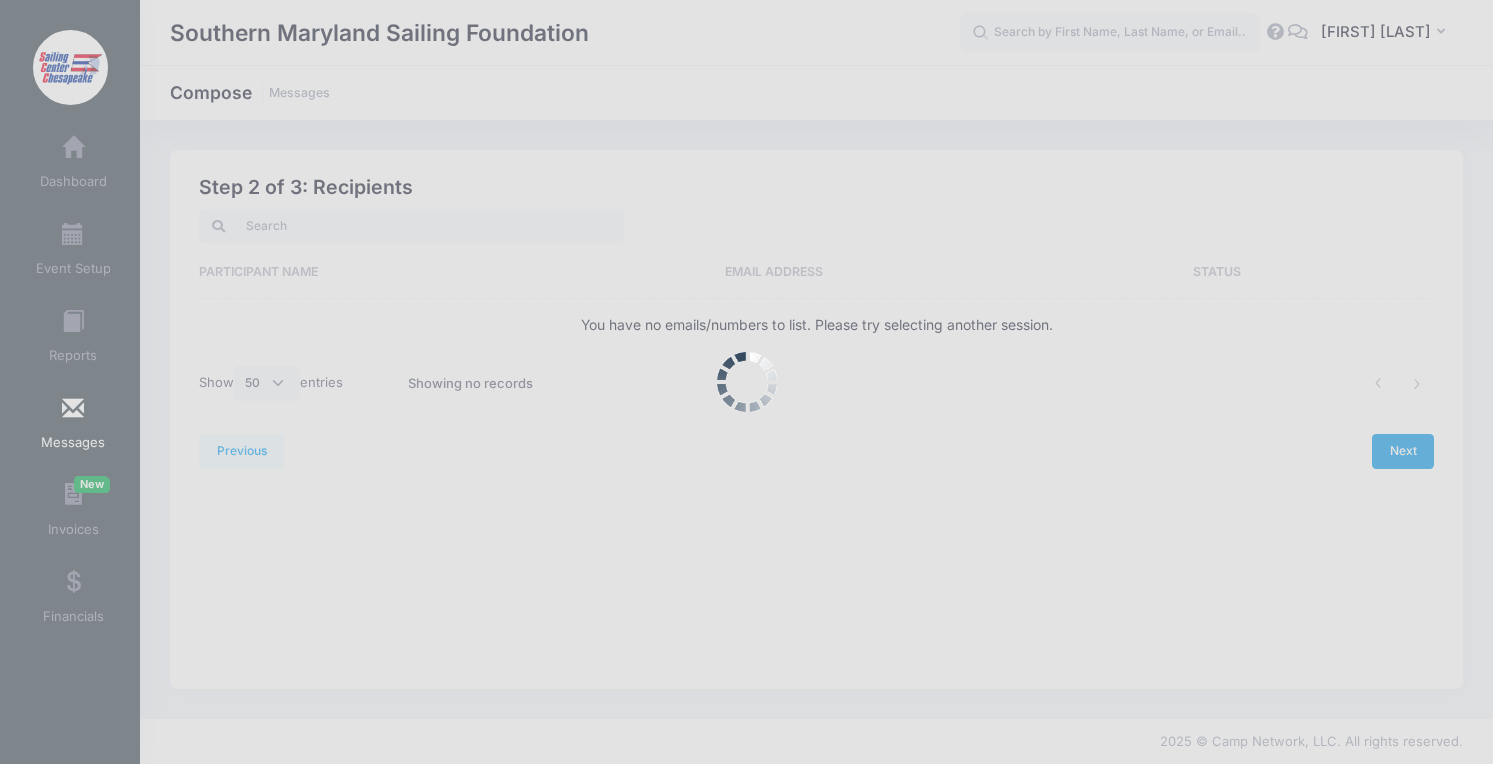 scroll, scrollTop: 0, scrollLeft: 0, axis: both 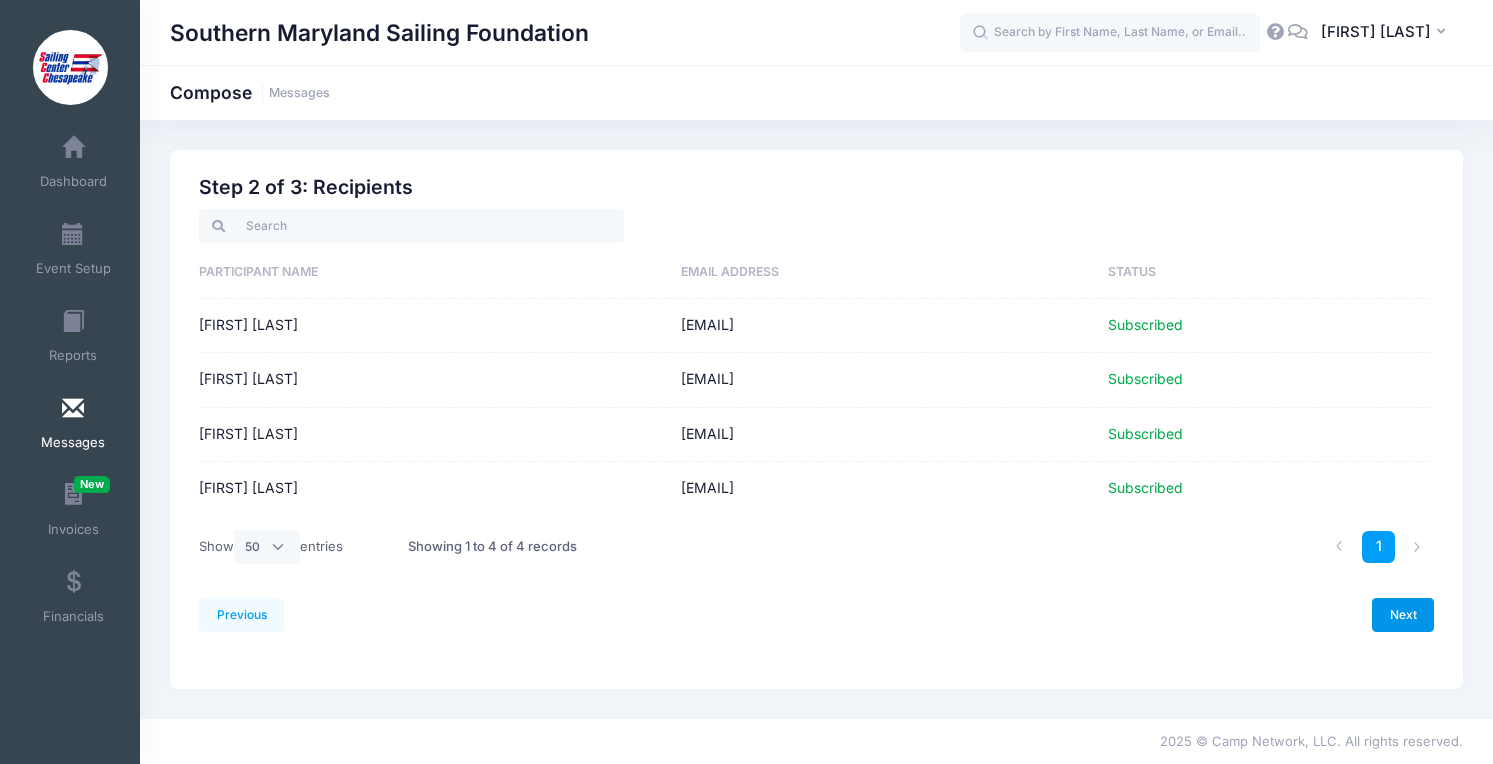 click on "Next" at bounding box center [1403, 615] 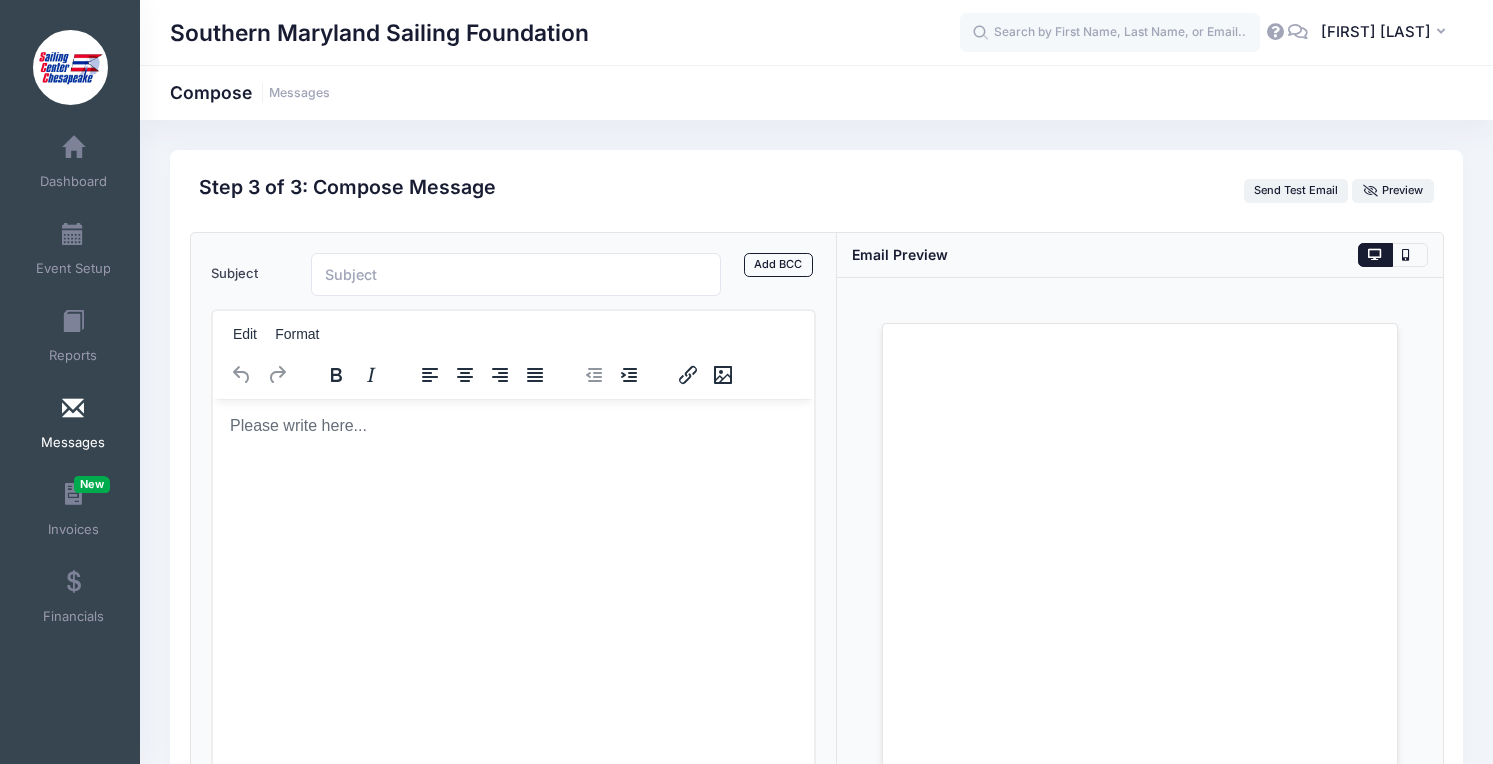 scroll, scrollTop: 0, scrollLeft: 0, axis: both 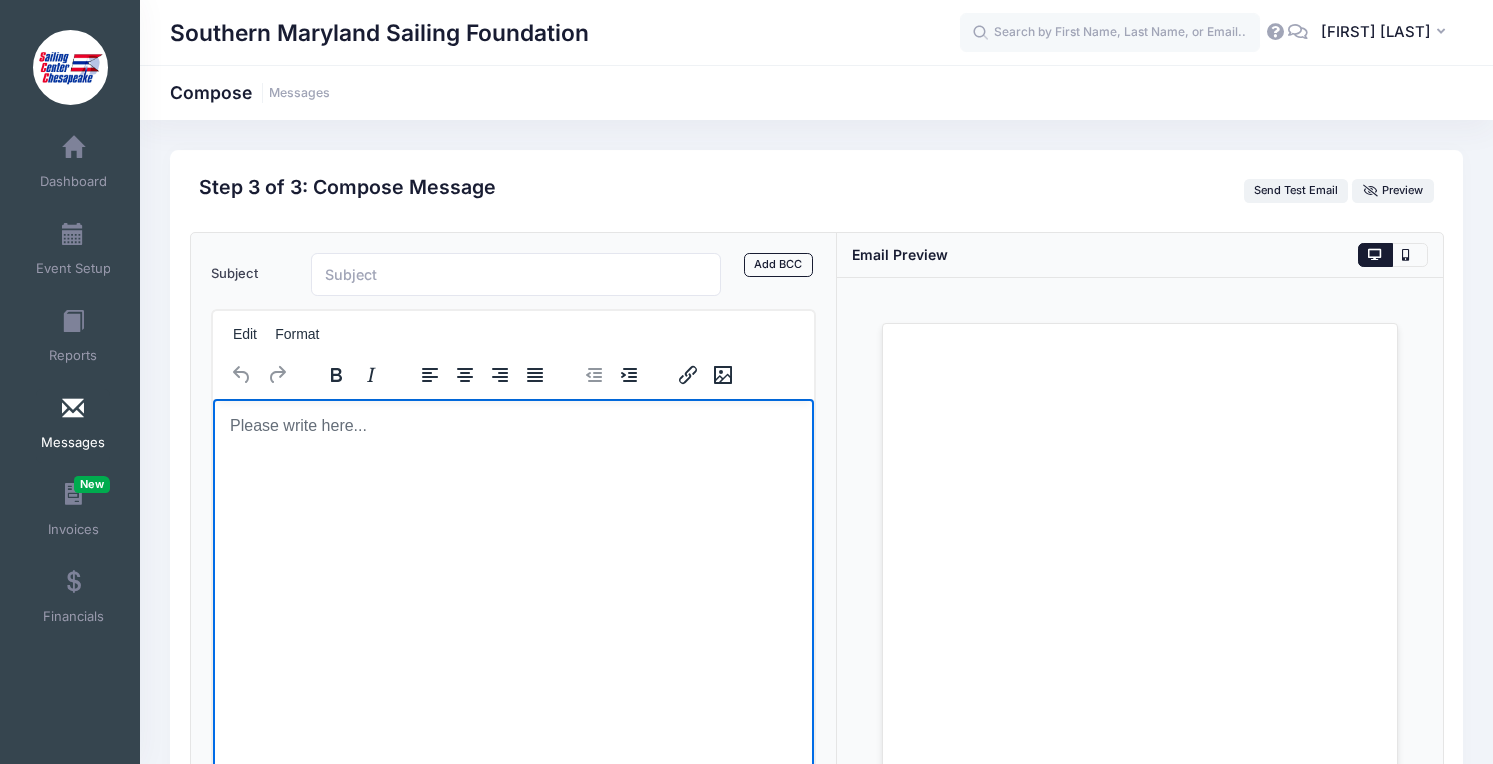 click at bounding box center [513, 425] 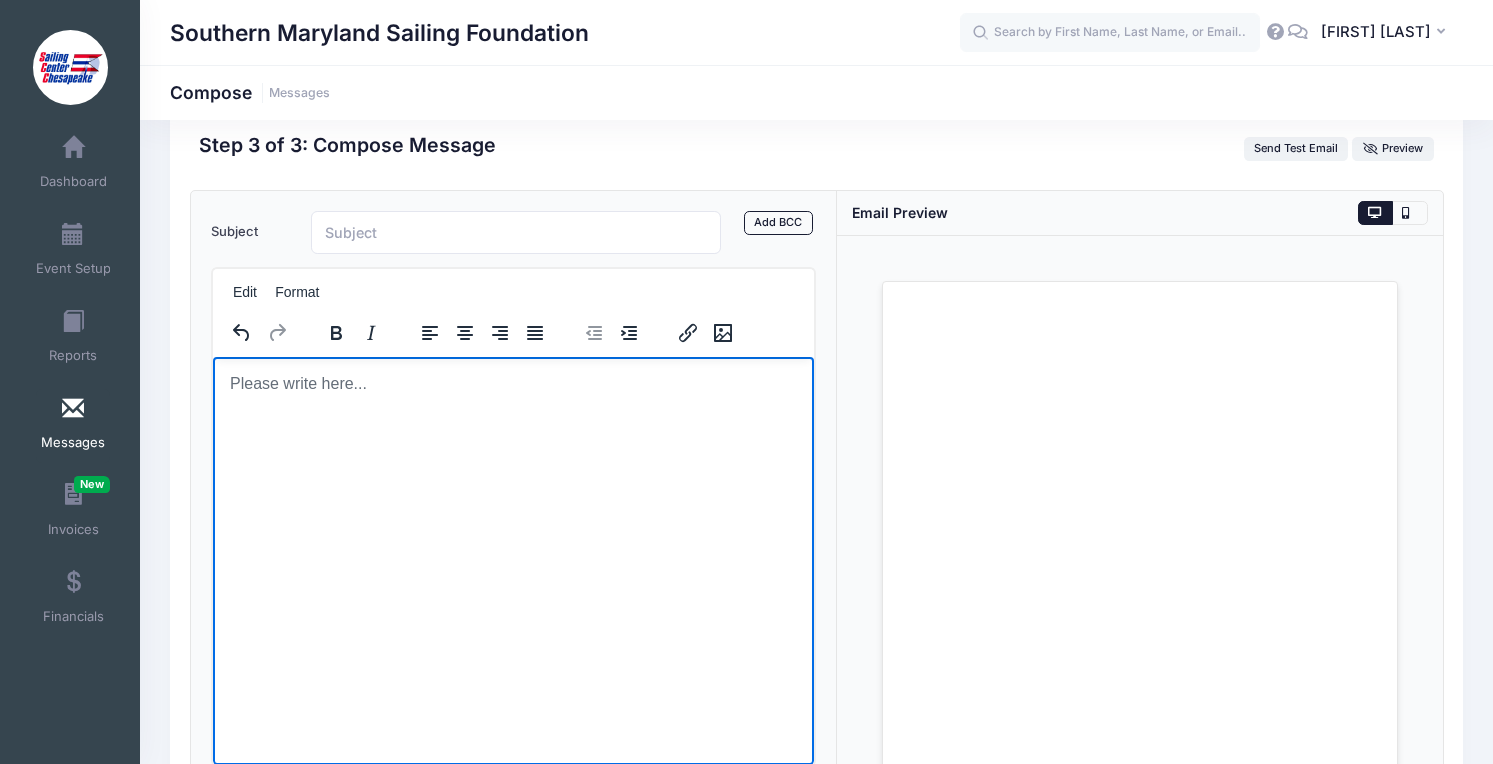 scroll, scrollTop: 2938, scrollLeft: 0, axis: vertical 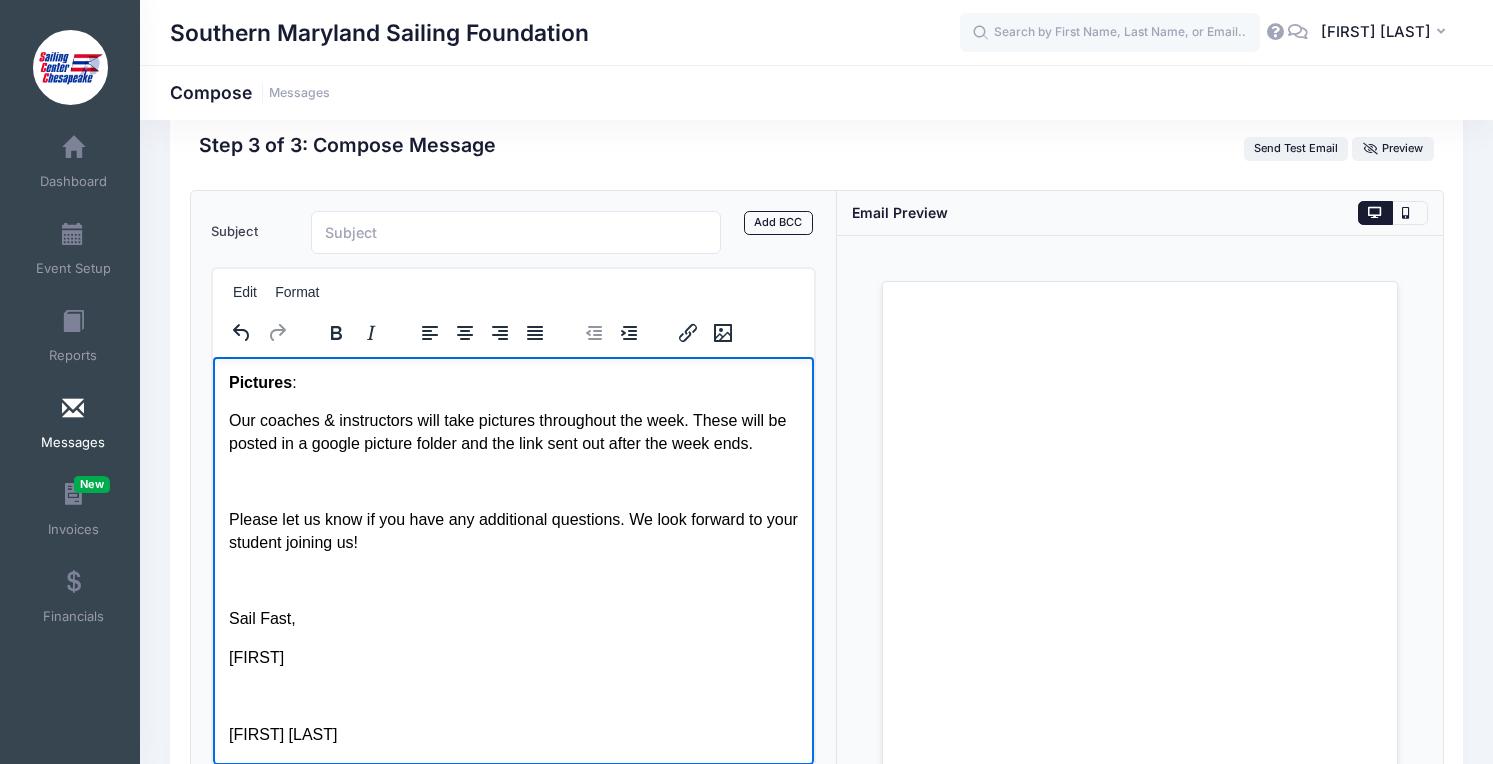 click on "Subject" at bounding box center (516, 232) 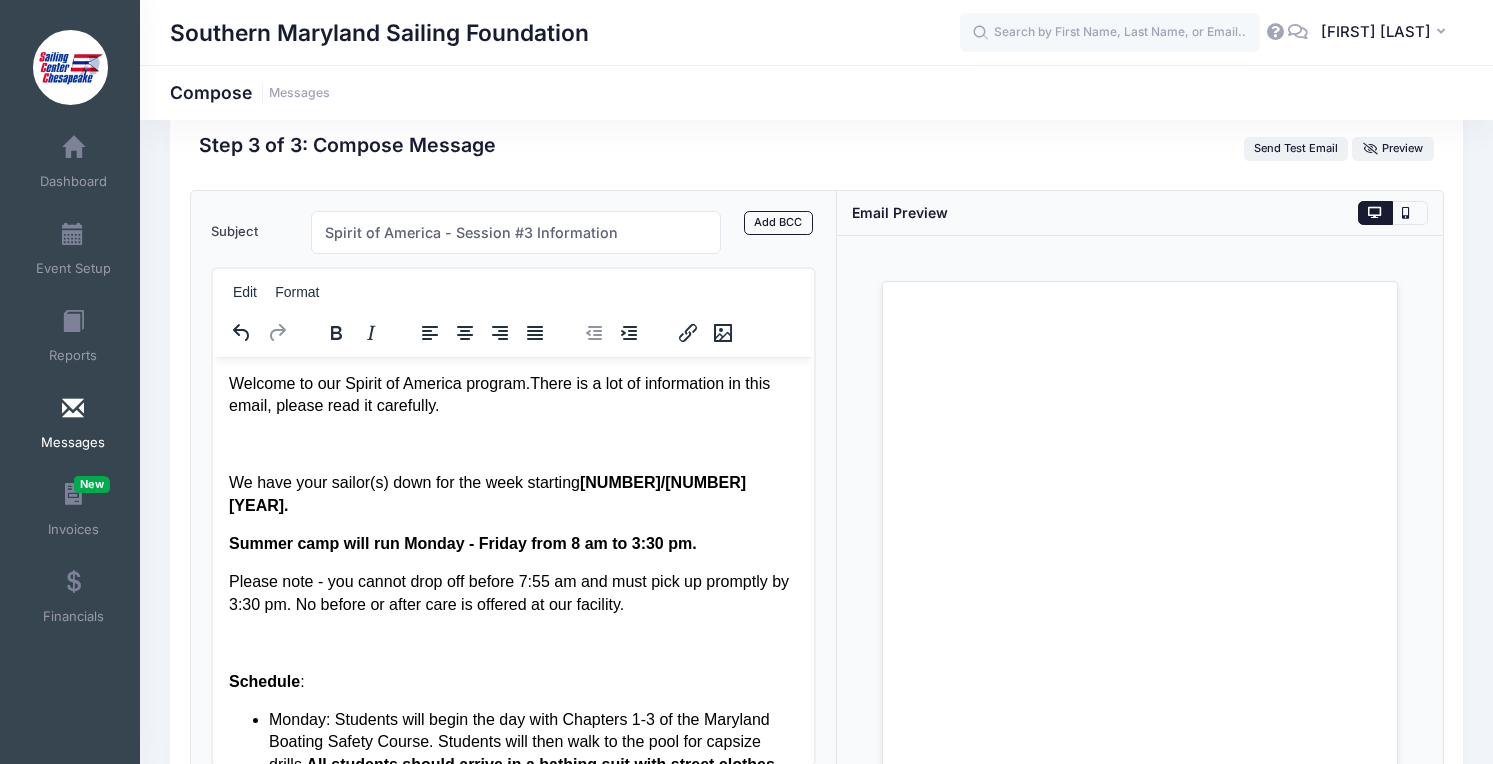 scroll, scrollTop: 29, scrollLeft: 0, axis: vertical 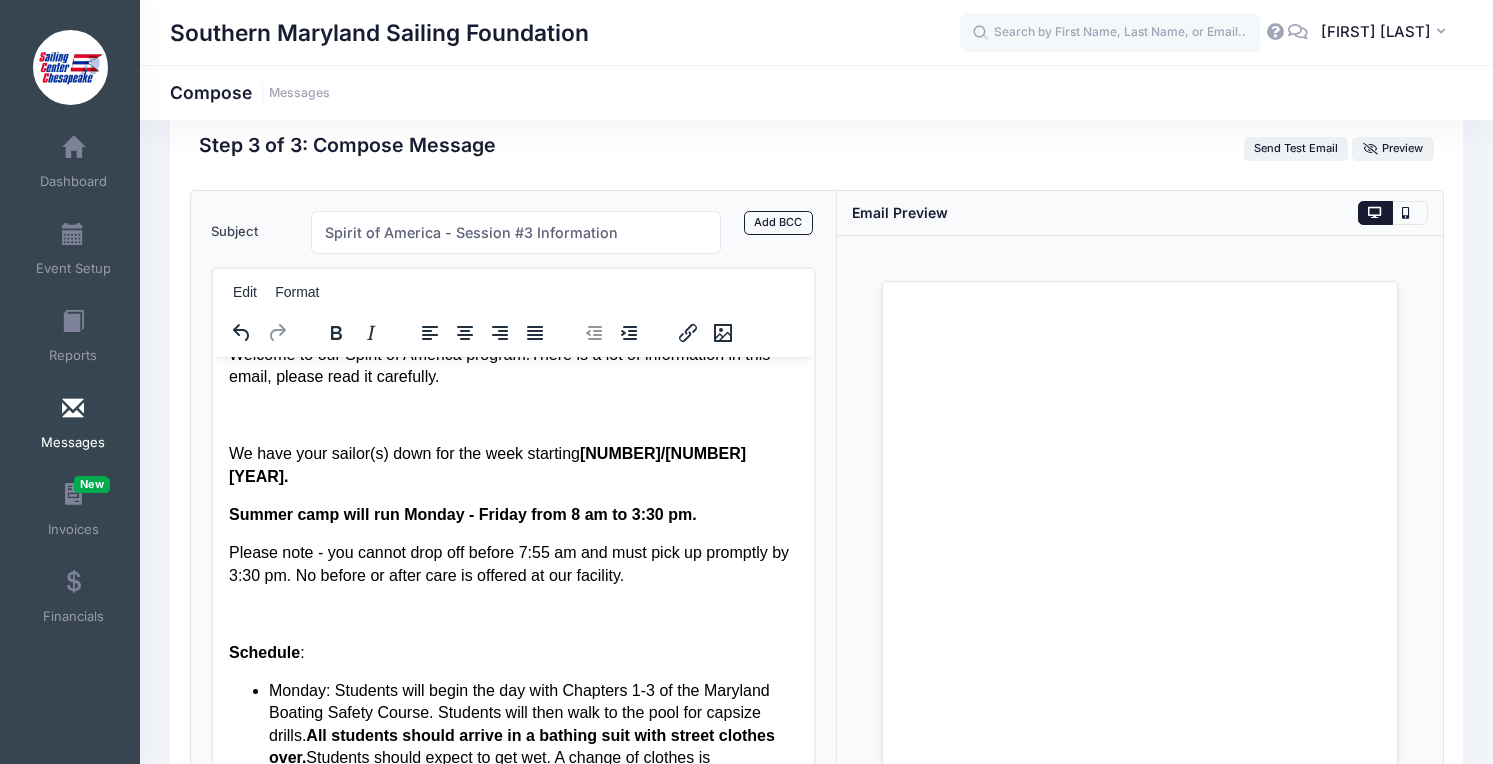 type on "Spirit of America - Session #3 Information" 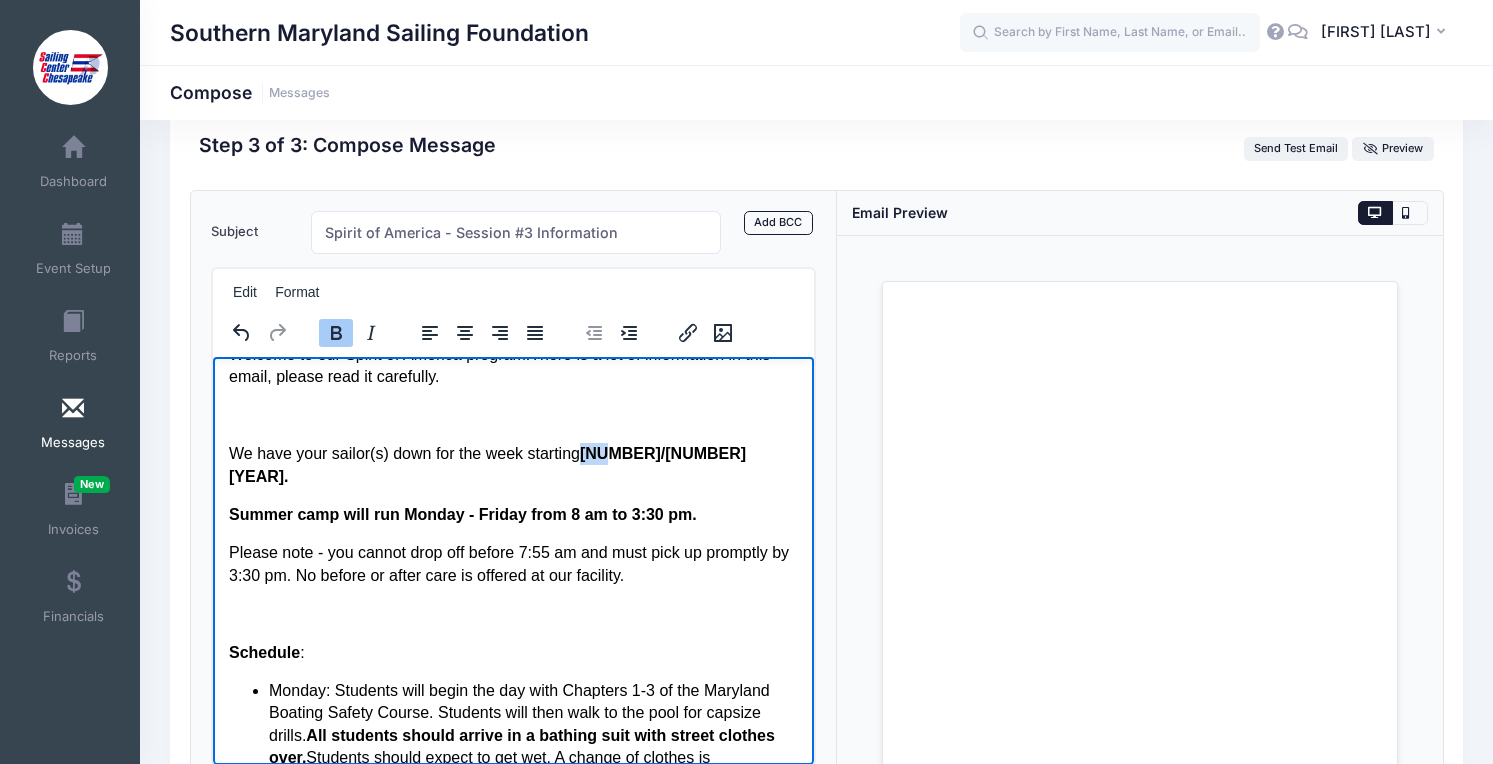 drag, startPoint x: 613, startPoint y: 458, endPoint x: 593, endPoint y: 455, distance: 20.22375 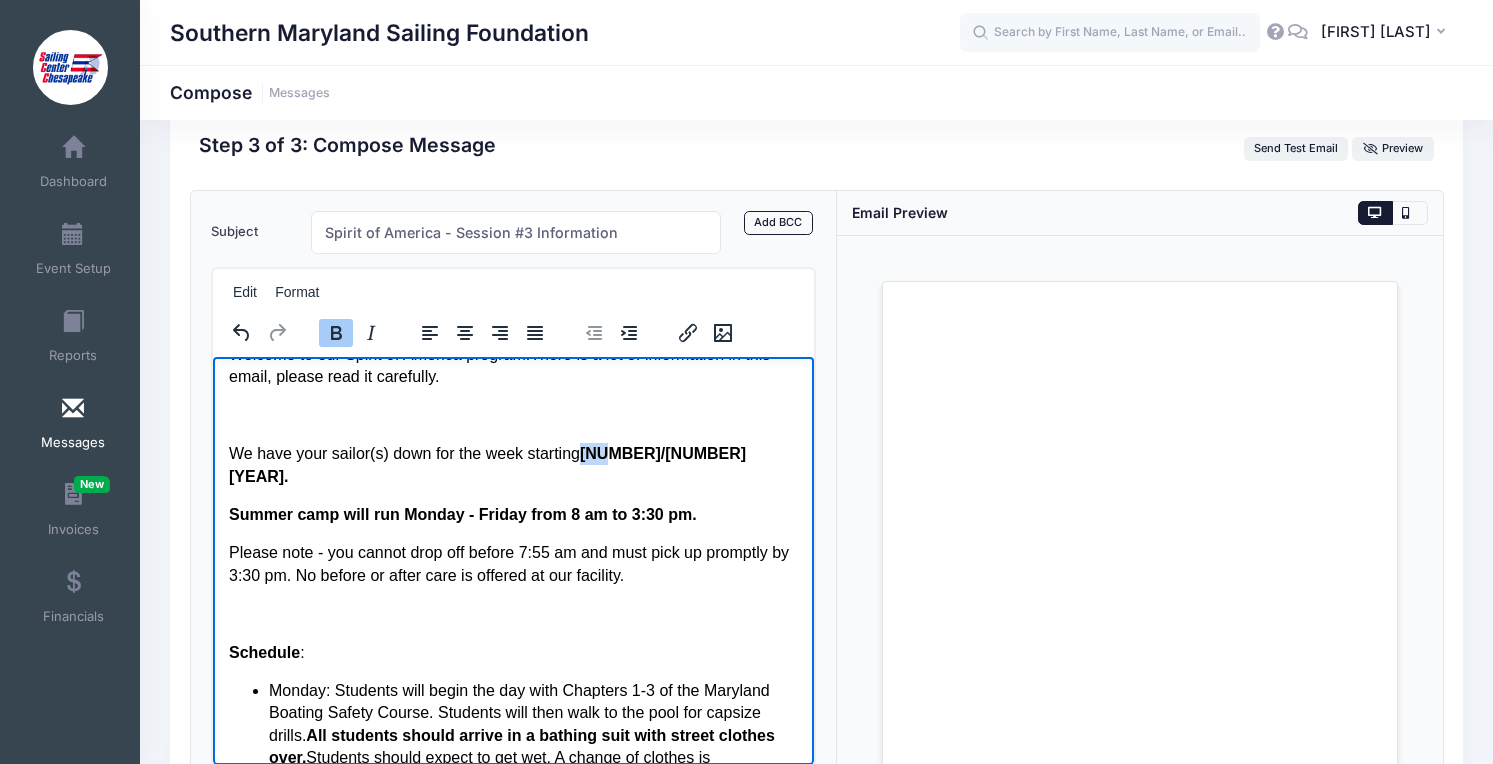 click on "We have your sailor(s) down for the week starting [DATE]." at bounding box center (513, 464) 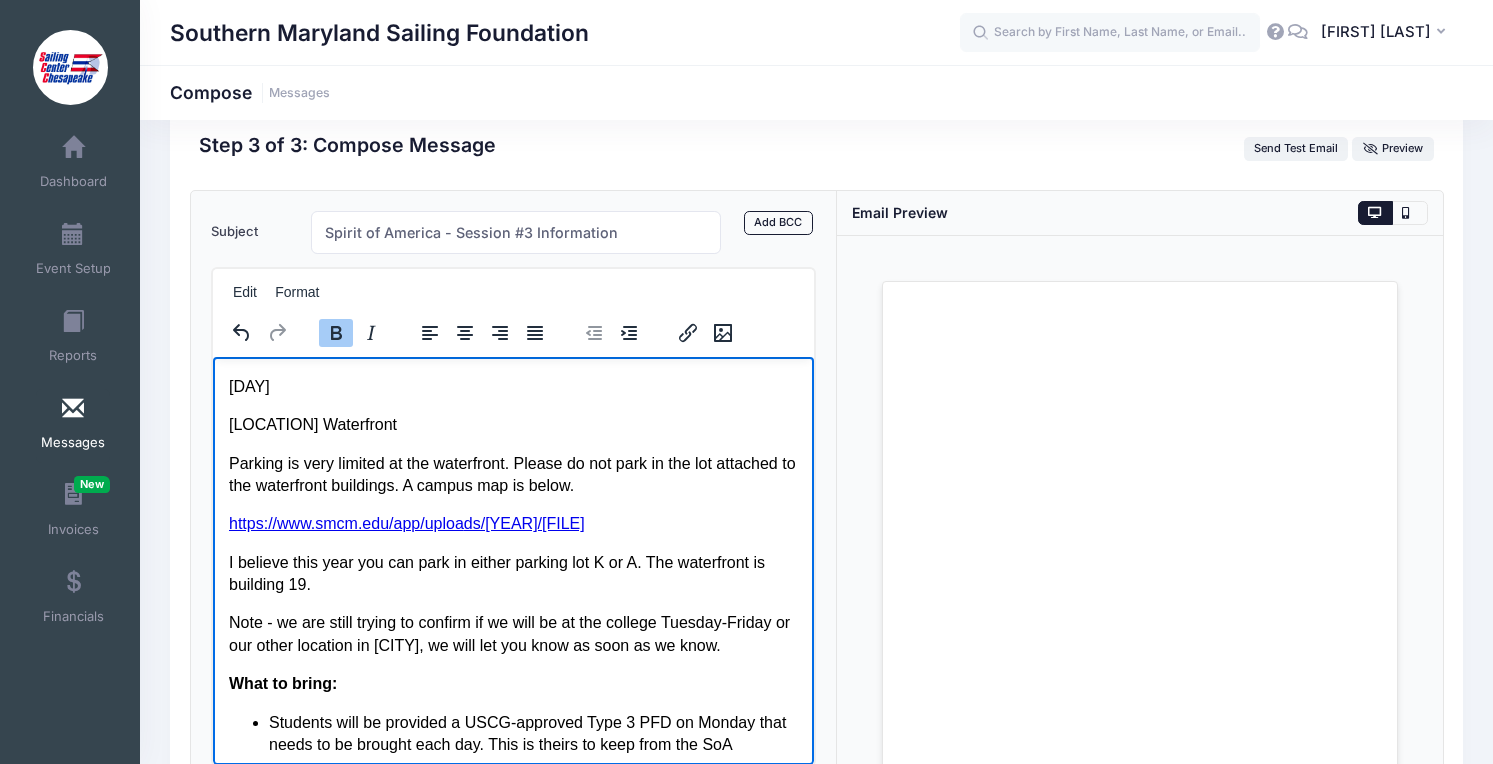 scroll, scrollTop: 862, scrollLeft: 0, axis: vertical 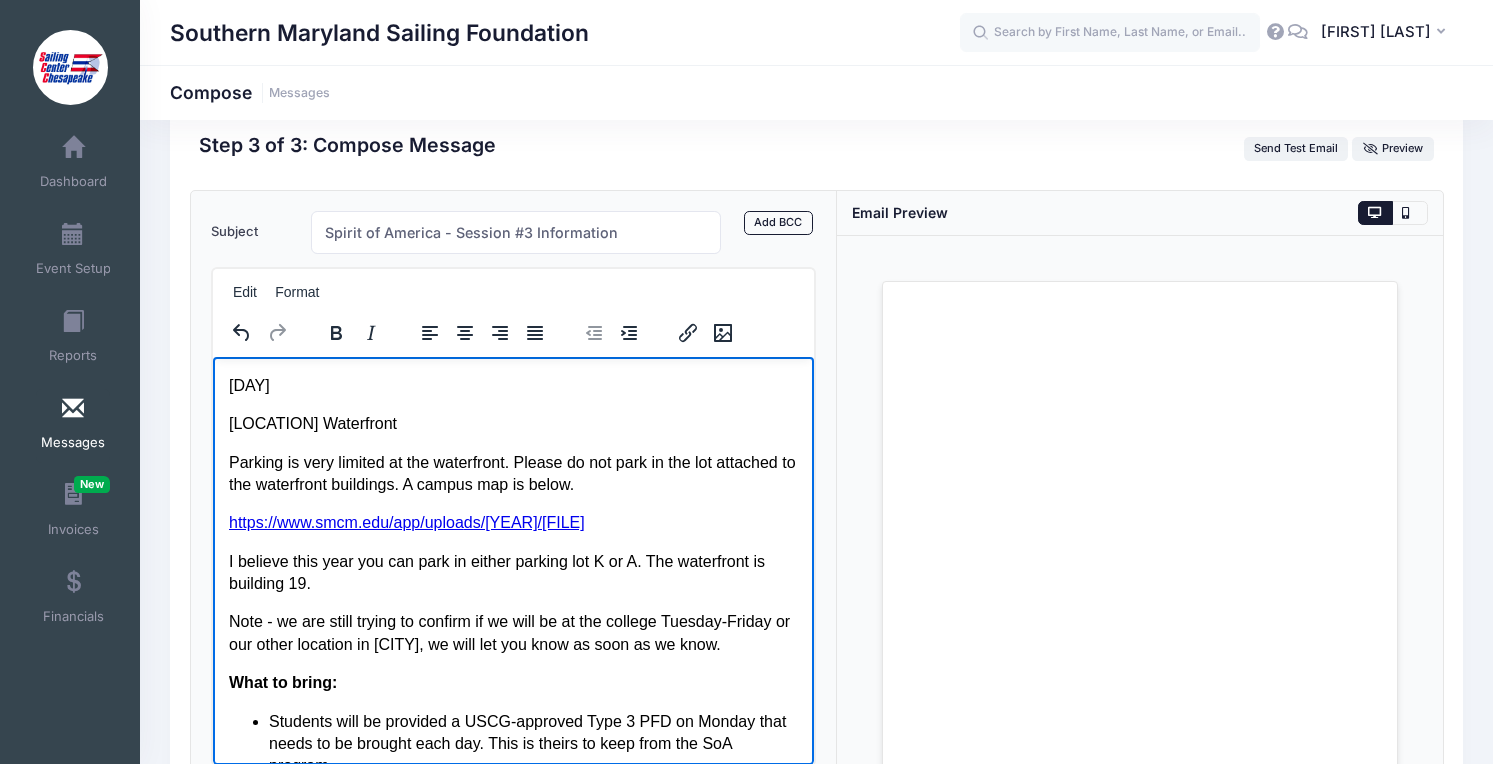 drag, startPoint x: 284, startPoint y: 668, endPoint x: 230, endPoint y: 622, distance: 70.93659 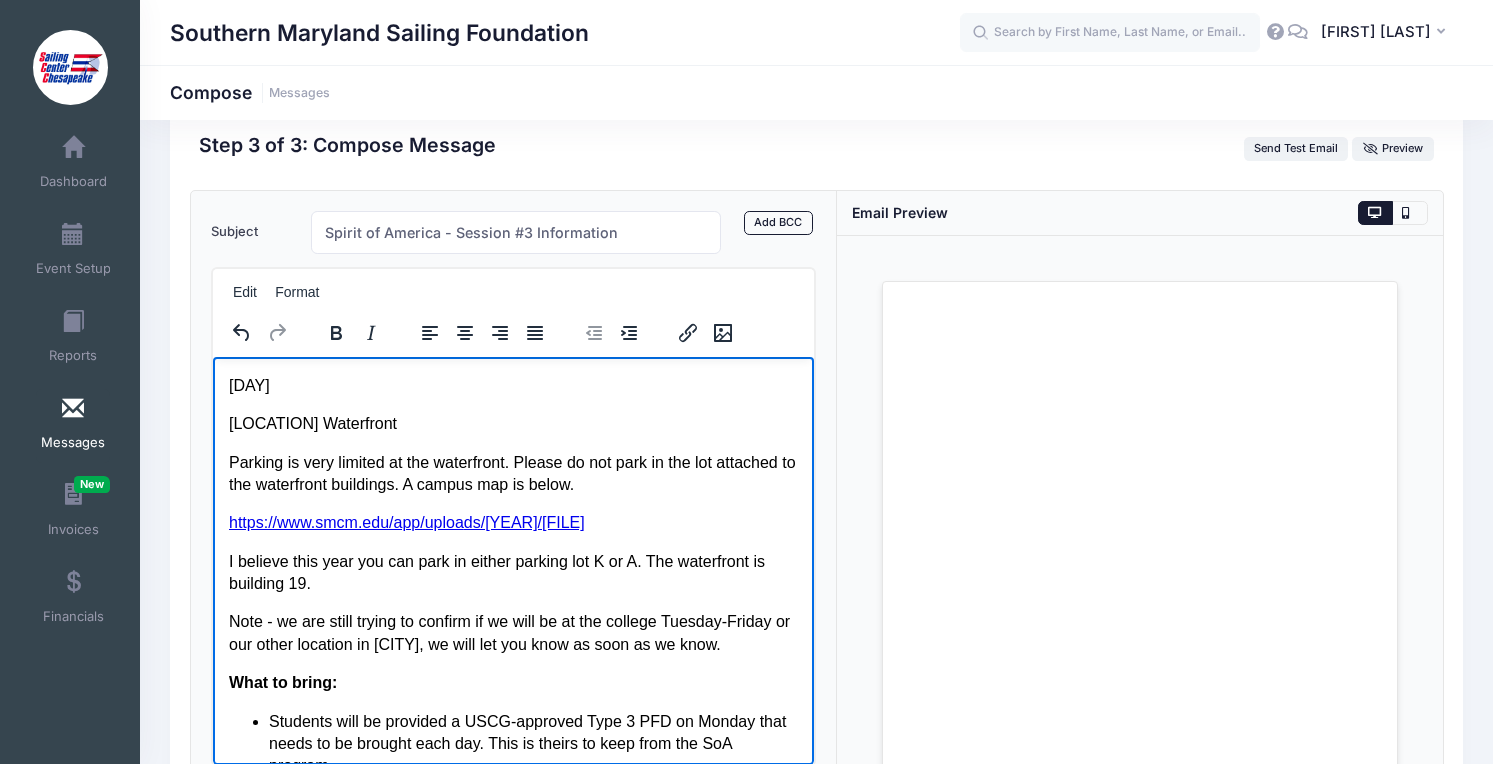 click on "Note - we are still trying to confirm if we will be at the college Tuesday-Friday or our other location in [CITY], we will let you know as soon as we know." at bounding box center [513, 632] 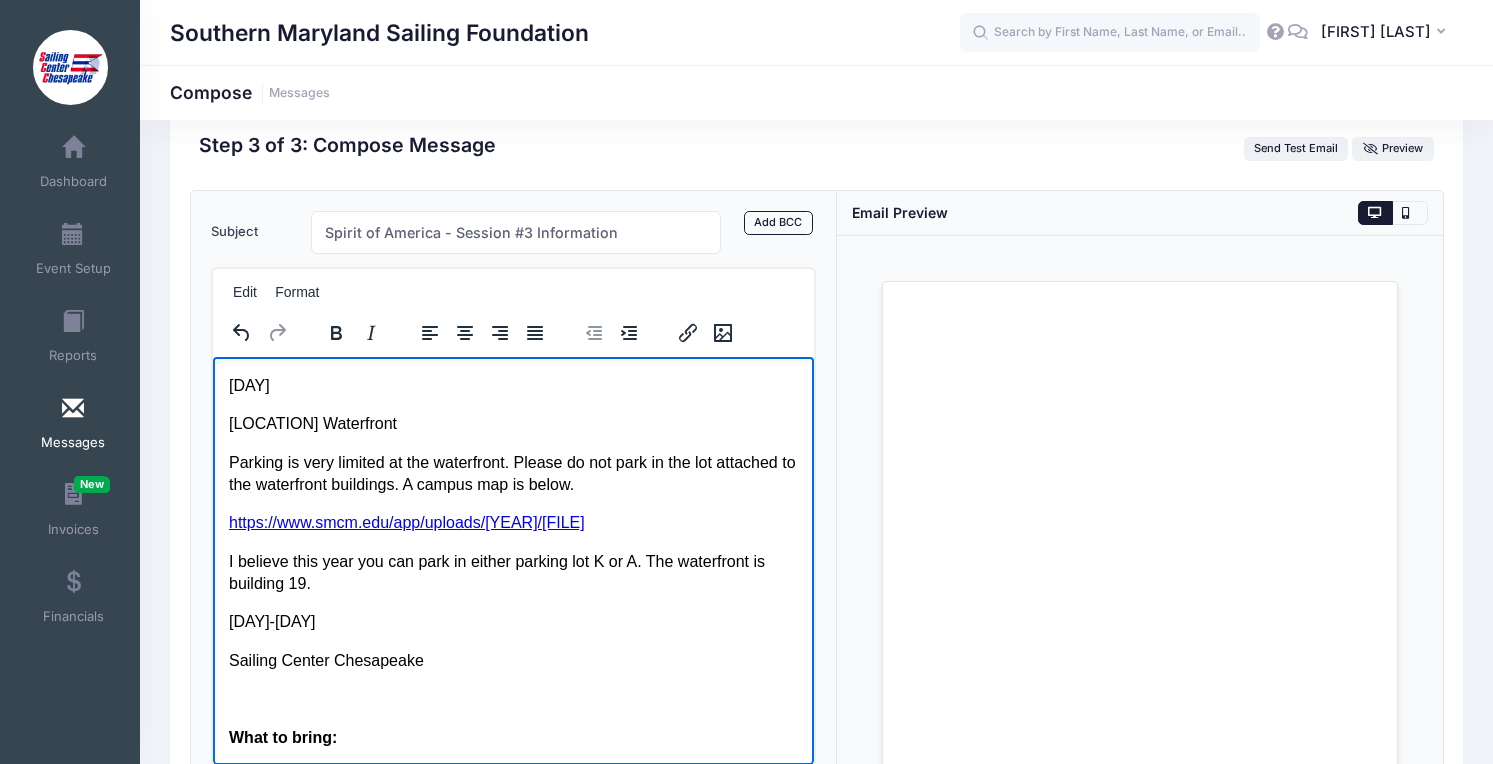 click on "Sailing Center Chesapeake" at bounding box center (513, 660) 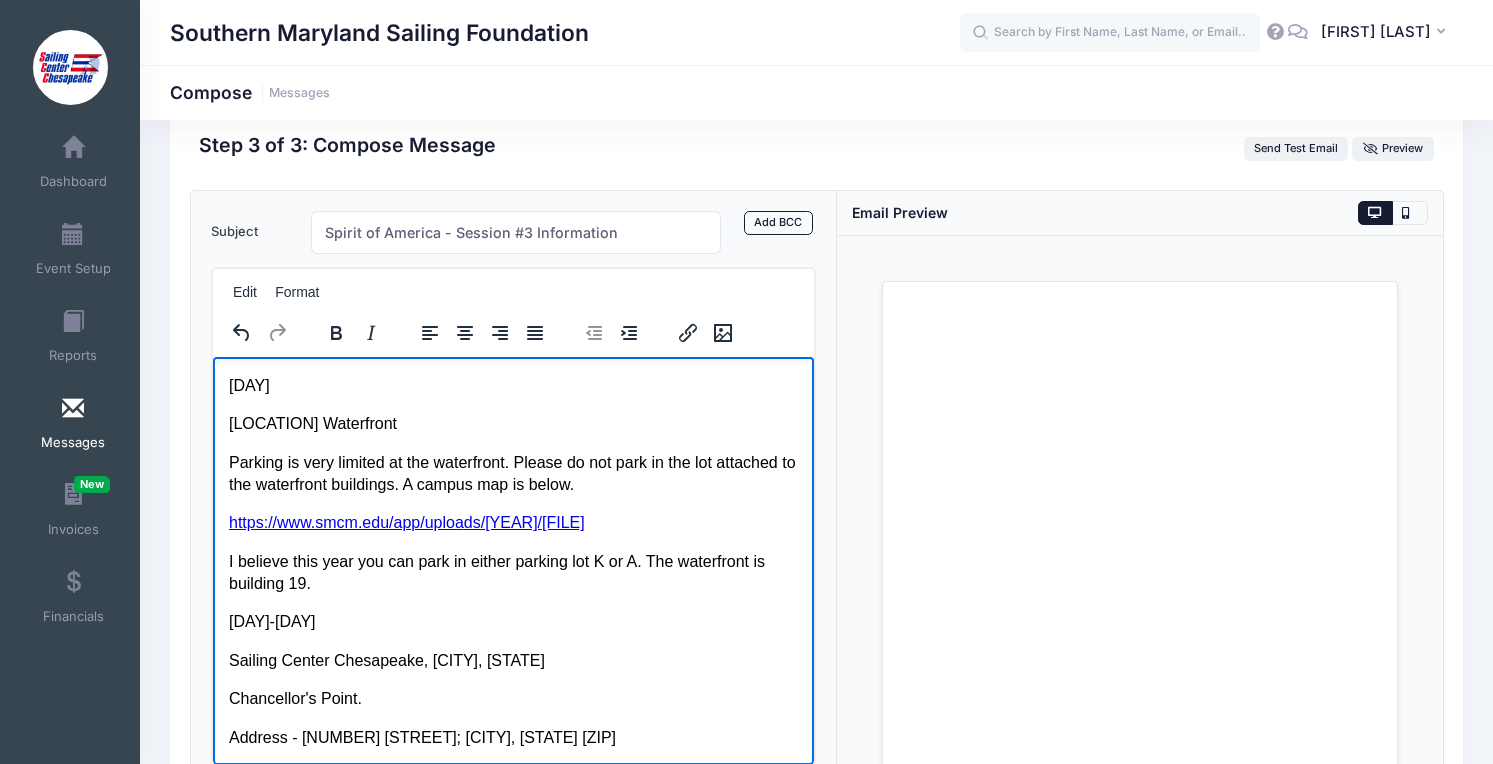 scroll, scrollTop: 1063, scrollLeft: 0, axis: vertical 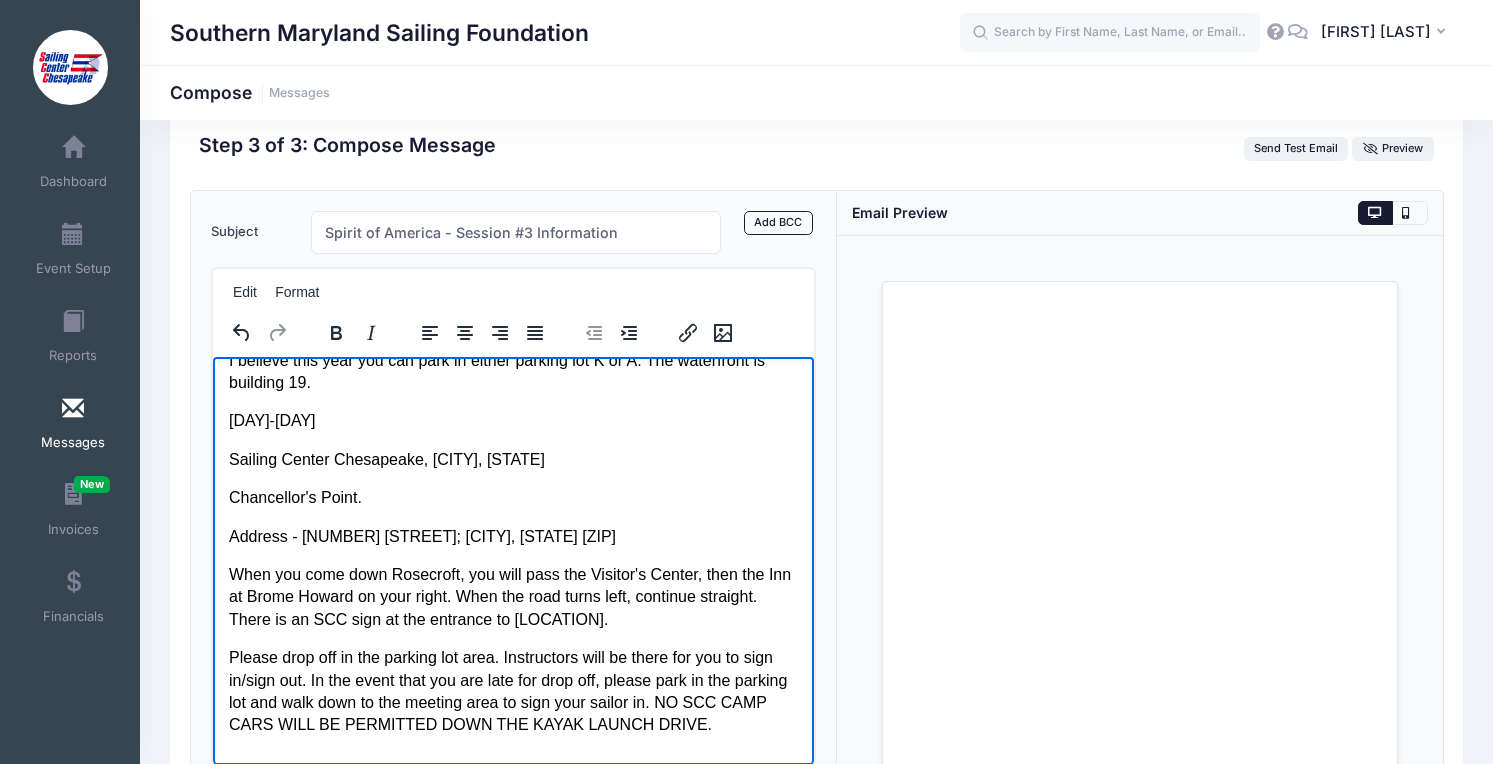 drag, startPoint x: 369, startPoint y: 499, endPoint x: 220, endPoint y: 497, distance: 149.01343 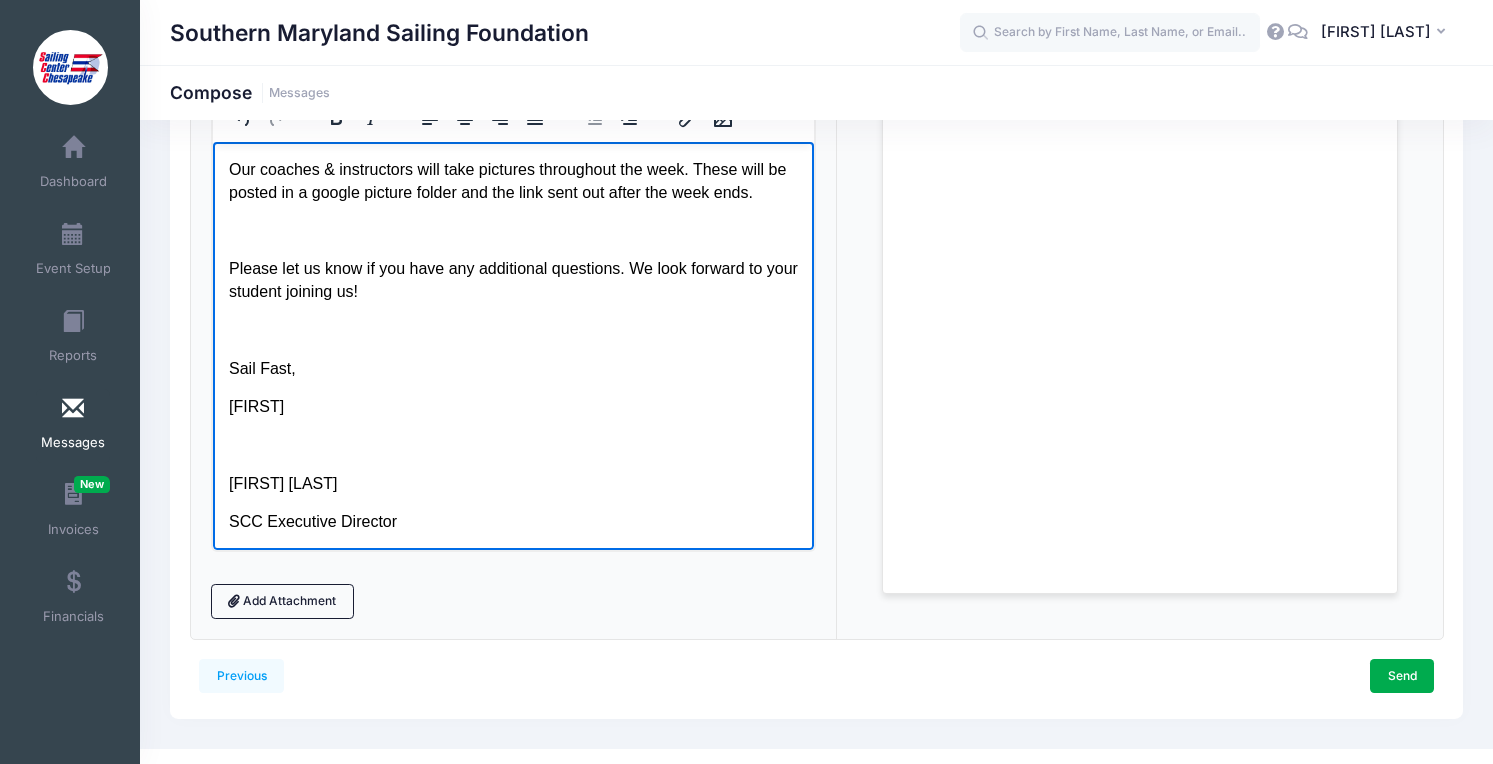 scroll, scrollTop: 288, scrollLeft: 0, axis: vertical 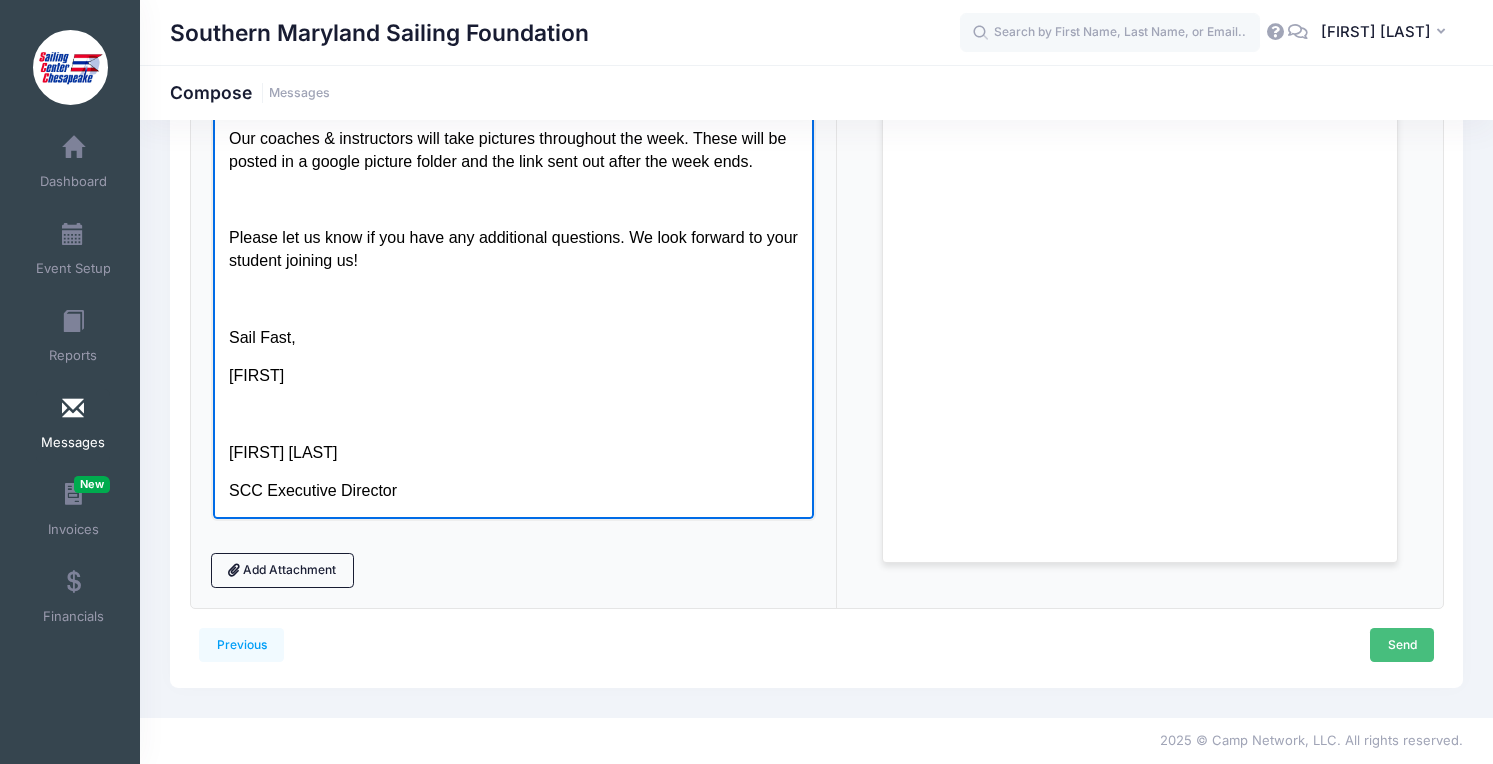 click on "Send" at bounding box center (1402, 645) 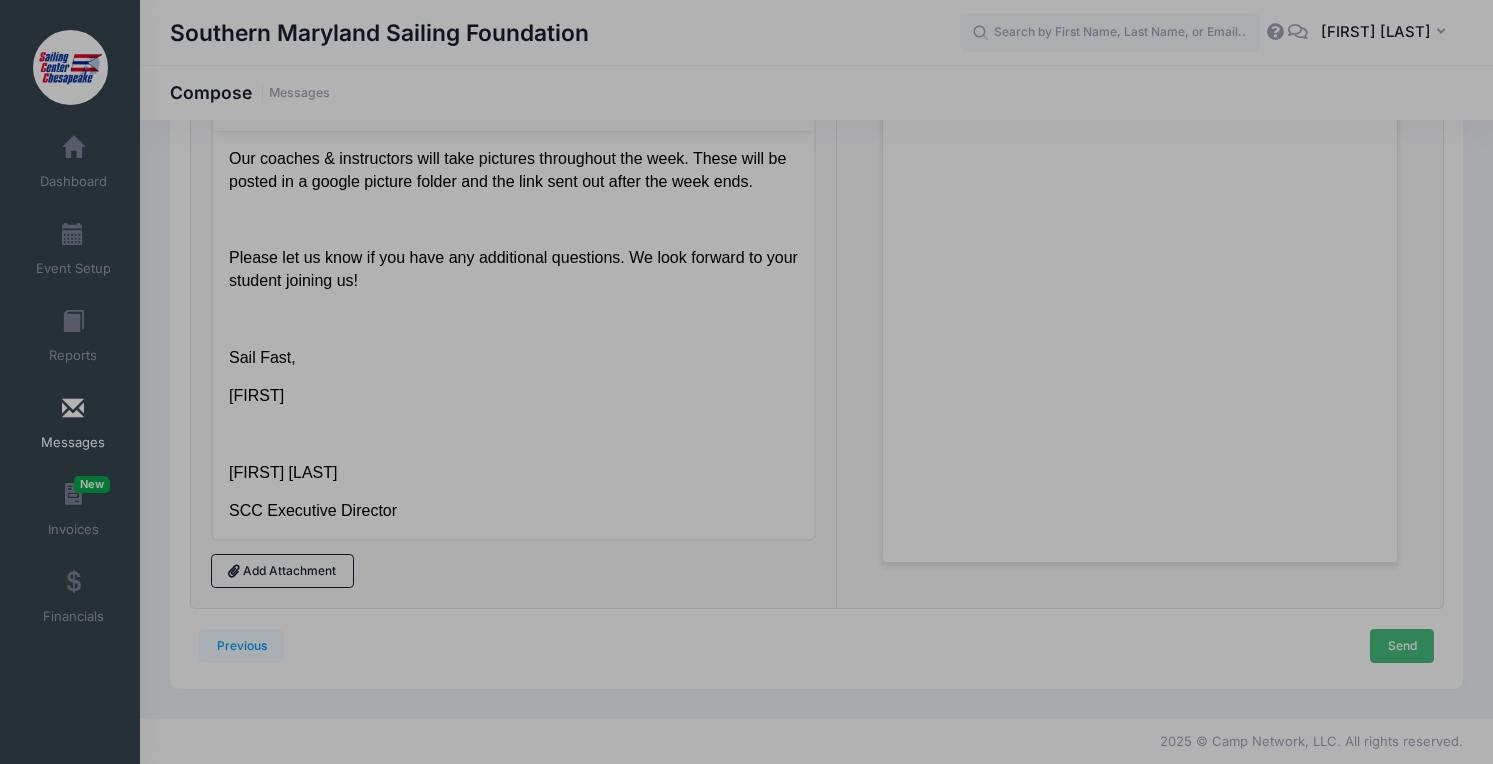 scroll, scrollTop: 0, scrollLeft: 0, axis: both 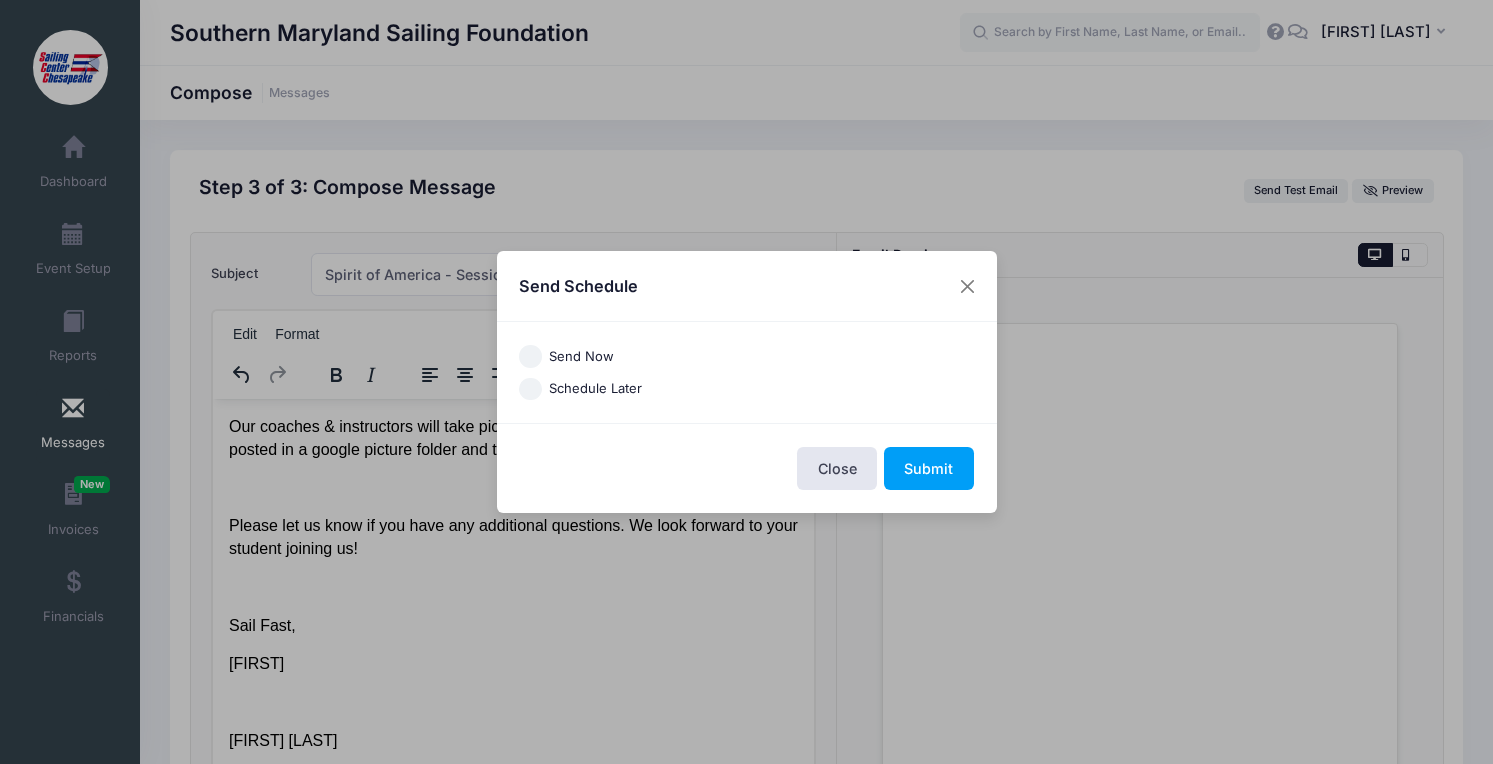 click on "Send Now" at bounding box center [581, 357] 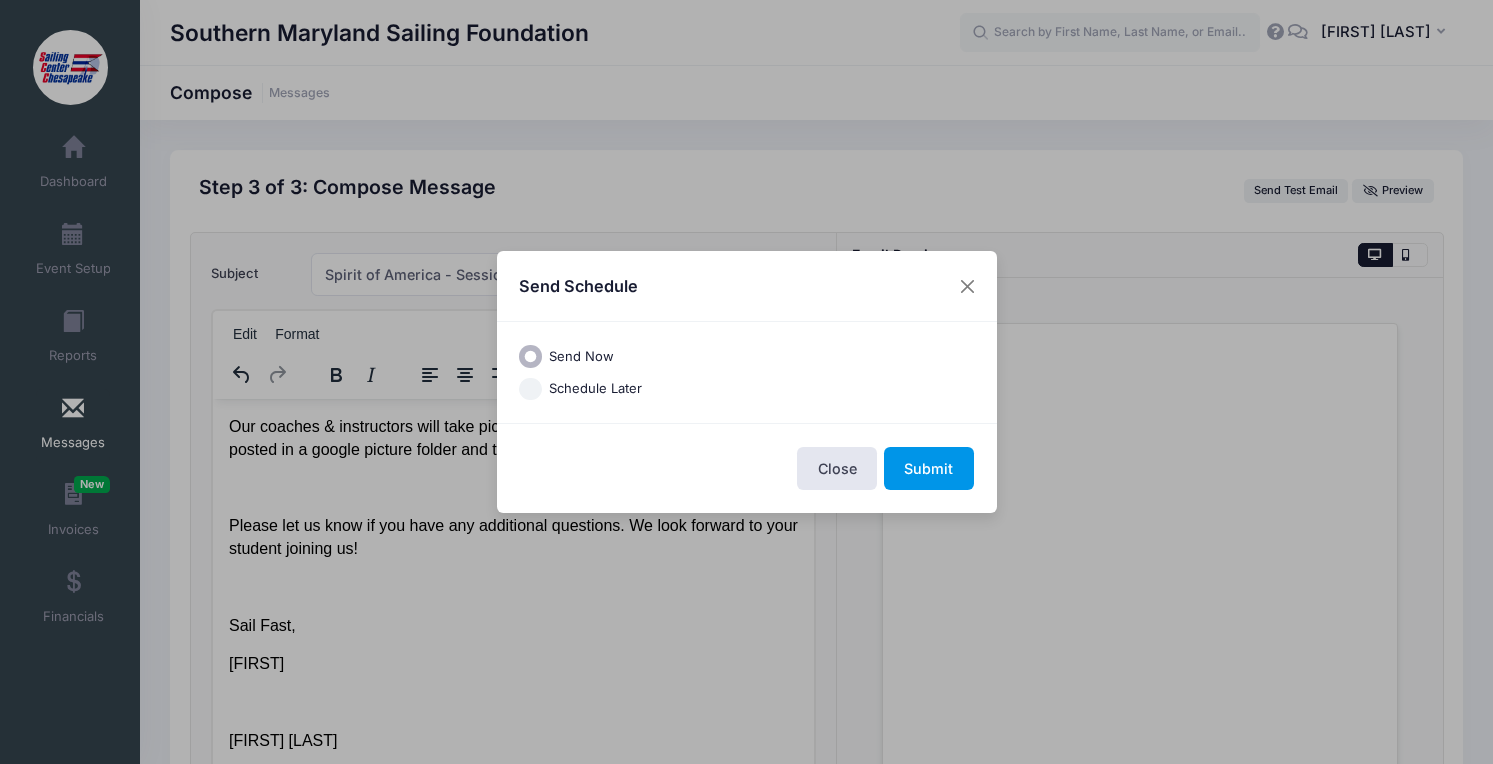 click on "Submit" at bounding box center [929, 468] 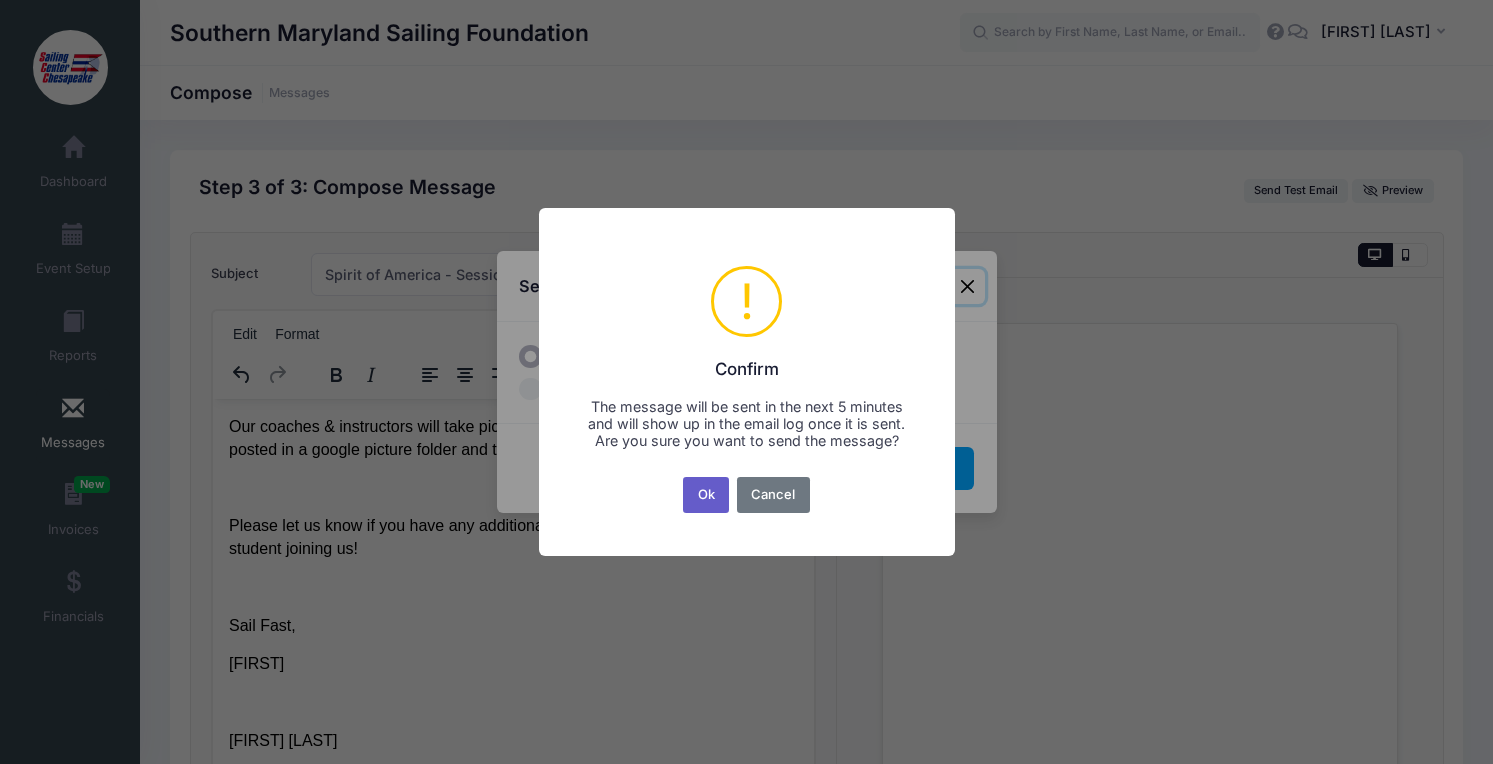 click on "Ok" at bounding box center (706, 495) 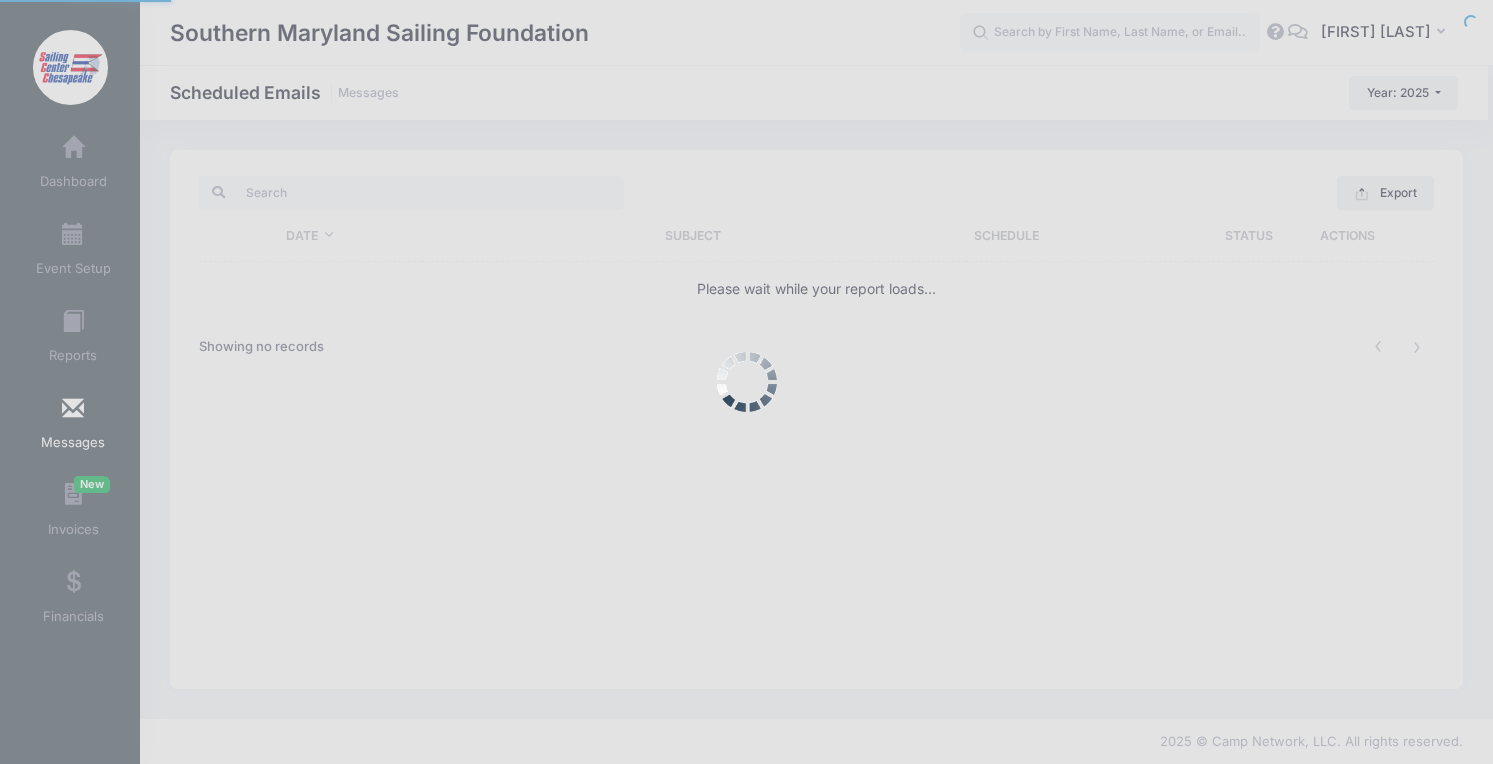 scroll, scrollTop: 0, scrollLeft: 0, axis: both 